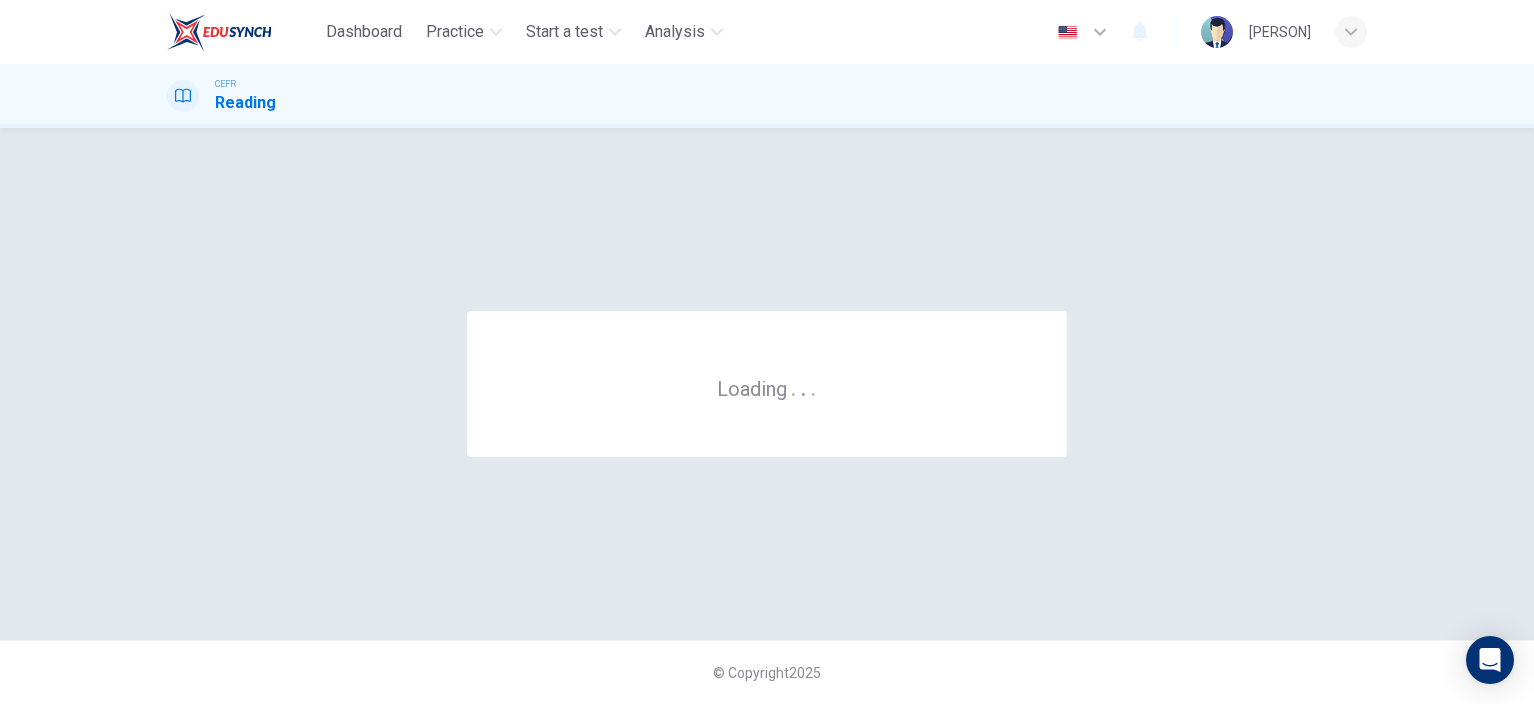 scroll, scrollTop: 0, scrollLeft: 0, axis: both 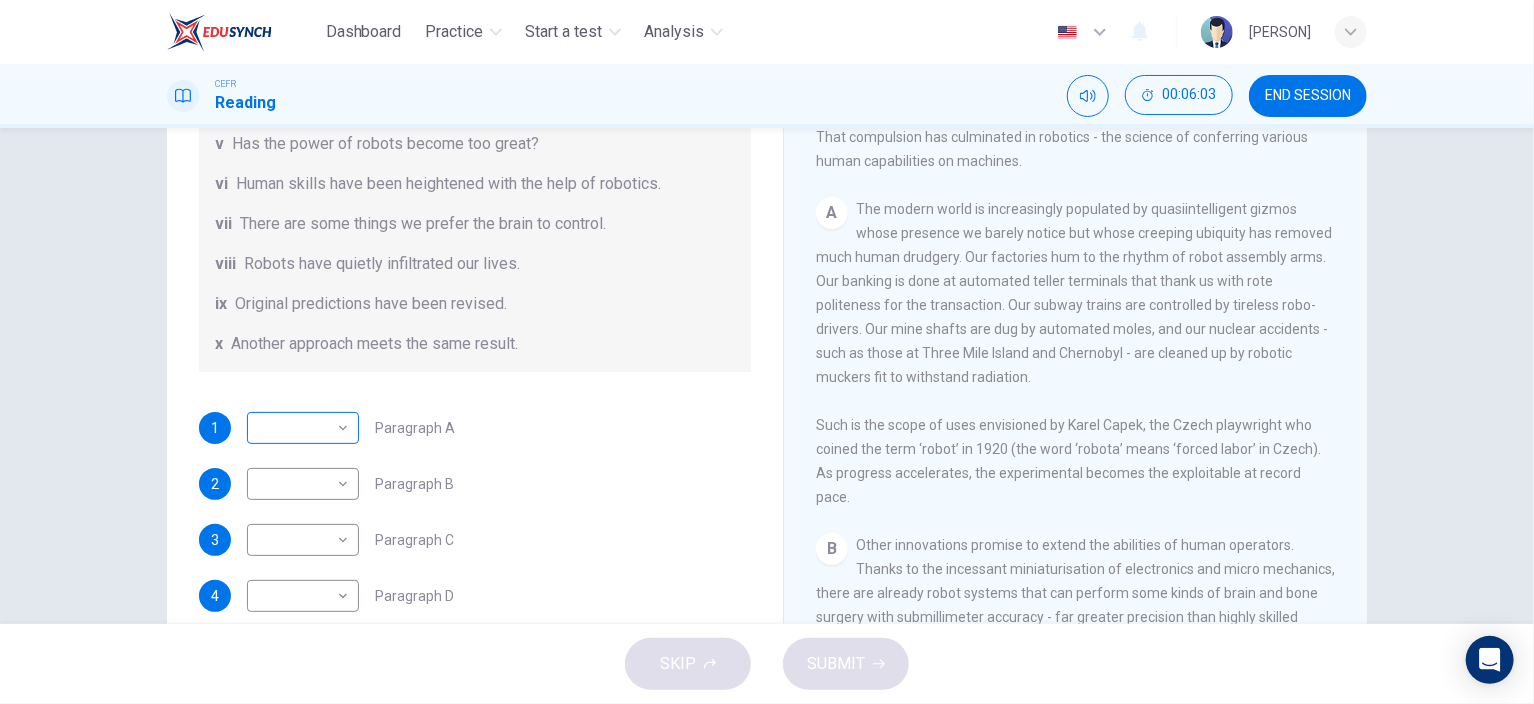 click on "Dashboard Practice Start a test Analysis English en ​ EDELSTEN PETRUS CEFR Reading 00:06:03 END SESSION Question 1 The Reading Passage has seven paragraphs  A-G .  From the list of headings below choose the most suitable heading for each
paragraph (A-F).
Write the appropriate numbers  (i-x)  in the boxes below. List of Headings i Some success has resulted from observing how the brain functions. ii Are we expecting too much from one robot? iii Scientists are examining the humanistic possibilities. iv There are judgements that robots cannot make. v Has the power of robots become too great? vi Human skills have been heightened with the help of robotics. vii There are some things we prefer the brain to control. viii Robots have quietly infiltrated our lives. ix Original predictions have been revised. x Another approach meets the same result. 1 ​ ​ Paragraph A 2 ​ ​ Paragraph B 3 ​ ​ Paragraph C 4 ​ ​ Paragraph D 5 ​ ​ Paragraph E 6 ​ ​ Paragraph F Robots CLICK TO ZOOM Click to Zoom 1 A B" at bounding box center (767, 352) 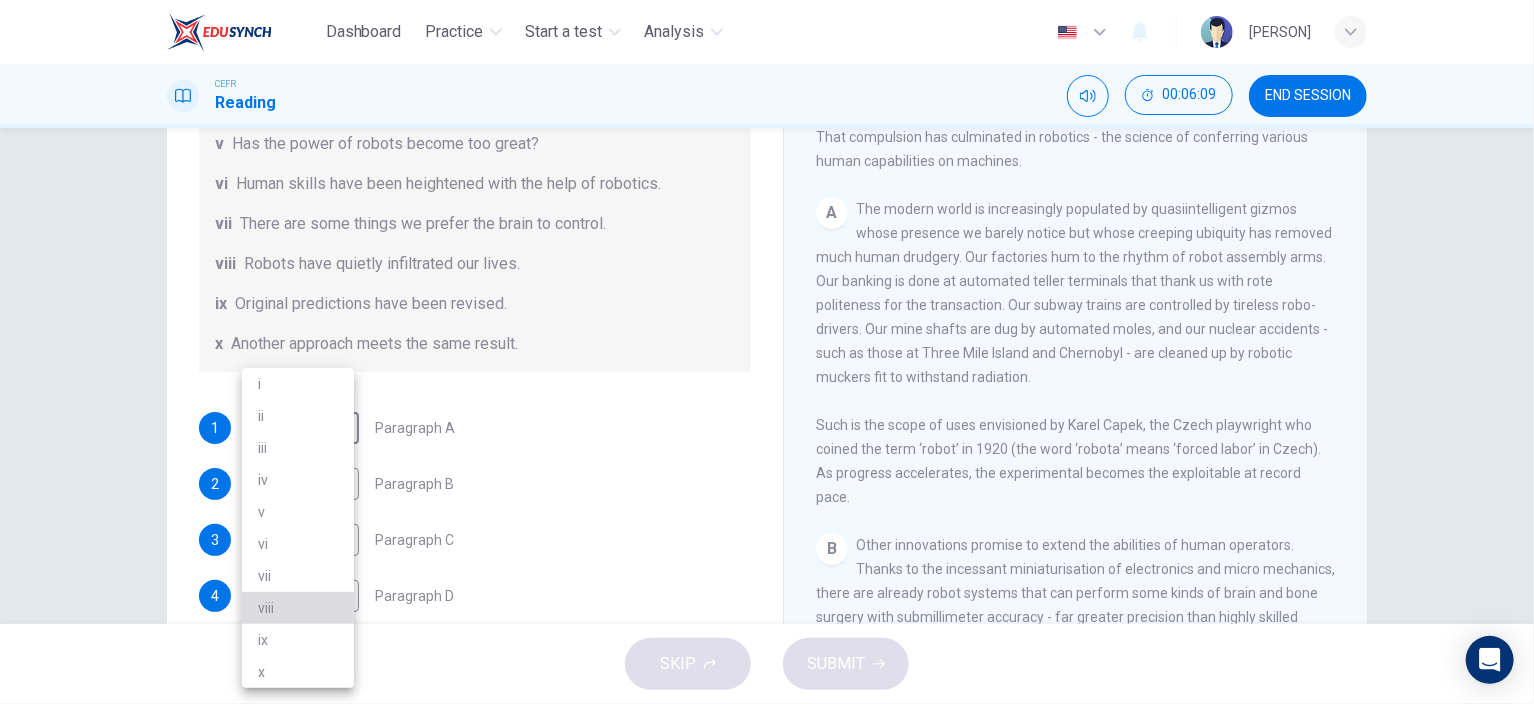 click on "viii" at bounding box center [298, 608] 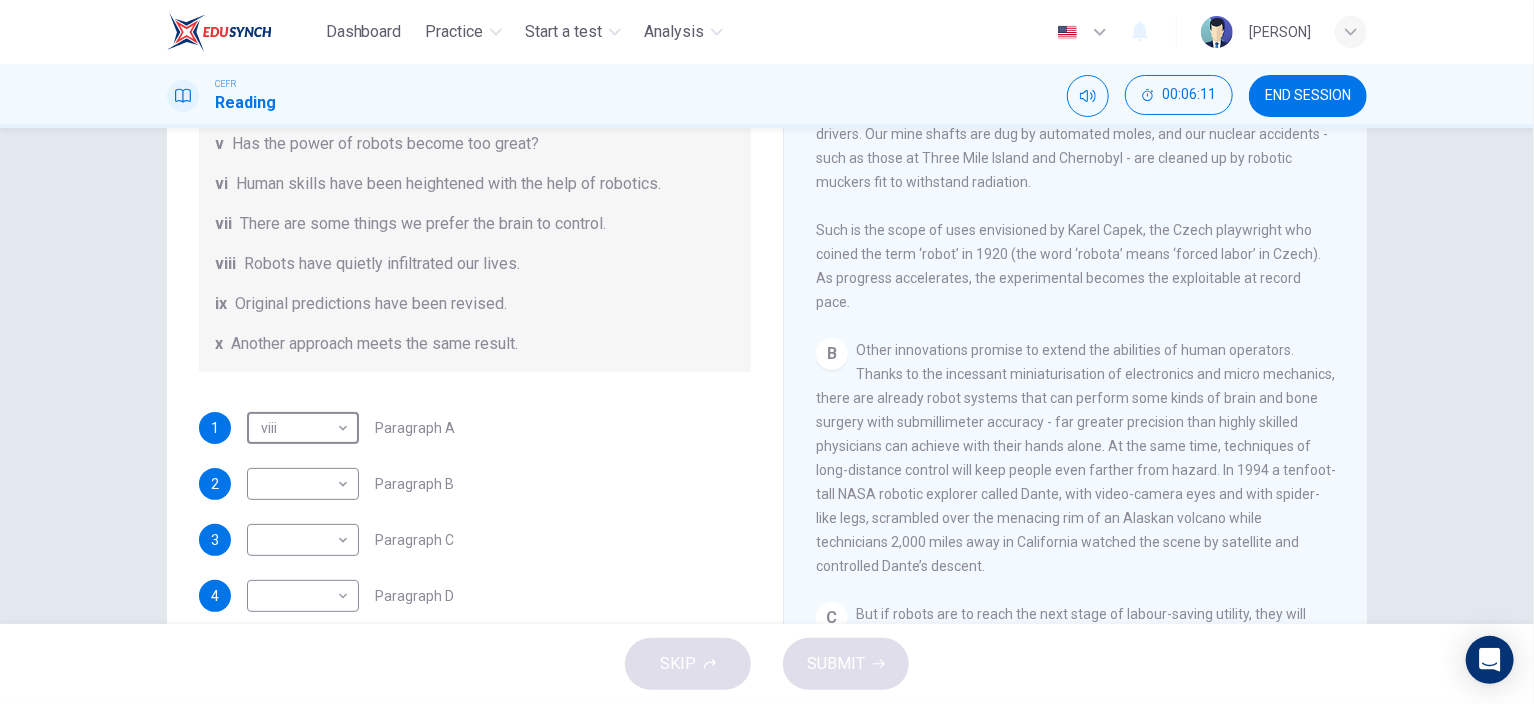 scroll, scrollTop: 600, scrollLeft: 0, axis: vertical 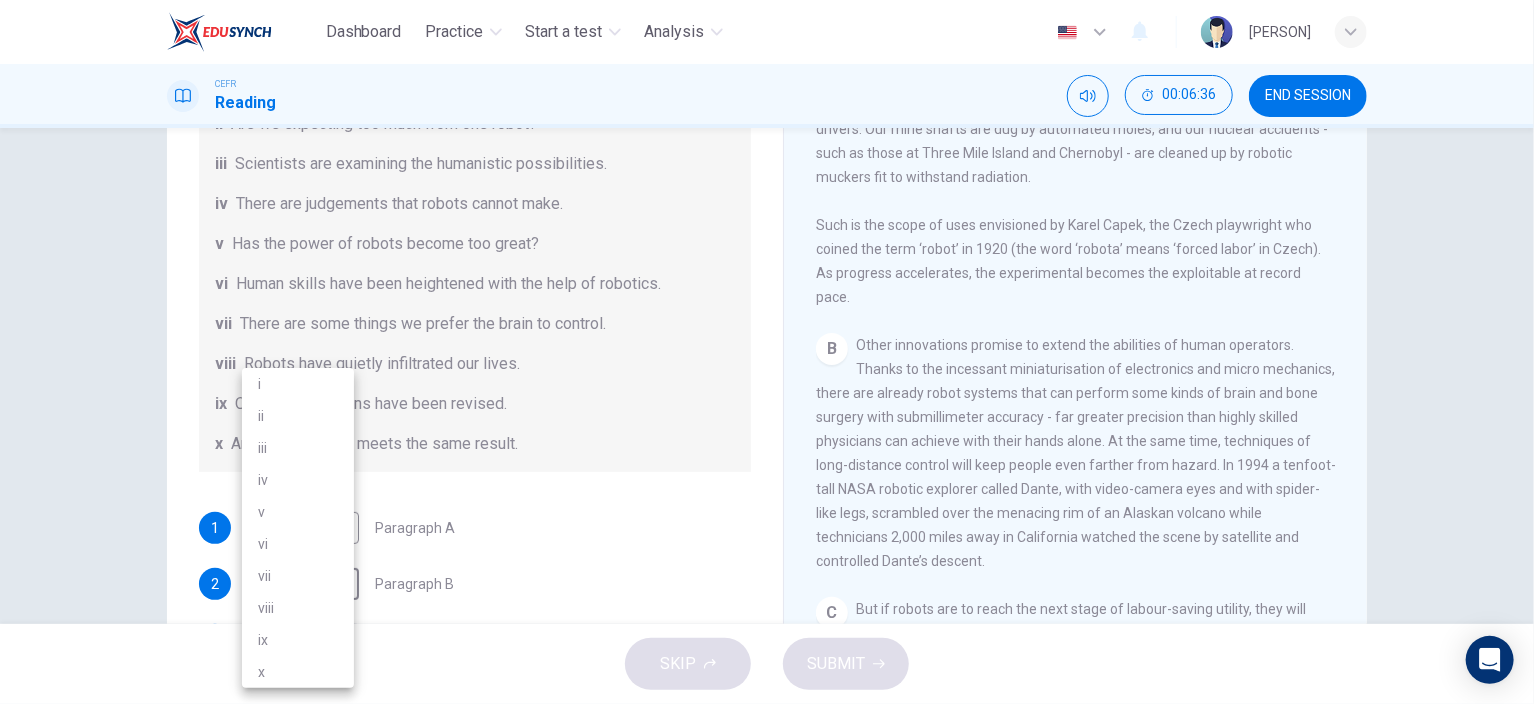 click on "Dashboard Practice Start a test Analysis English en ​ [NAME] CEFR Reading 00:06:36 END SESSION Question 1 The Reading Passage has seven paragraphs  A-G .  From the list of headings below choose the most suitable heading for each
paragraph (A-F).
Write the appropriate numbers  (i-x)  in the boxes below. List of Headings i Some success has resulted from observing how the brain functions. ii Are we expecting too much from one robot? iii Scientists are examining the humanistic possibilities. iv There are judgements that robots cannot make. v Has the power of robots become too great? vi Human skills have been heightened with the help of robotics. vii There are some things we prefer the brain to control. viii Robots have quietly infiltrated our lives. ix Original predictions have been revised. x Another approach meets the same result. 1 viii viii ​ Paragraph A 2 ​ ​ Paragraph B 3 ​ ​ Paragraph C 4 ​ ​ Paragraph D 5 ​ ​ Paragraph E 6 ​ ​ Paragraph F Robots CLICK TO ZOOM Click to Zoom" at bounding box center [767, 352] 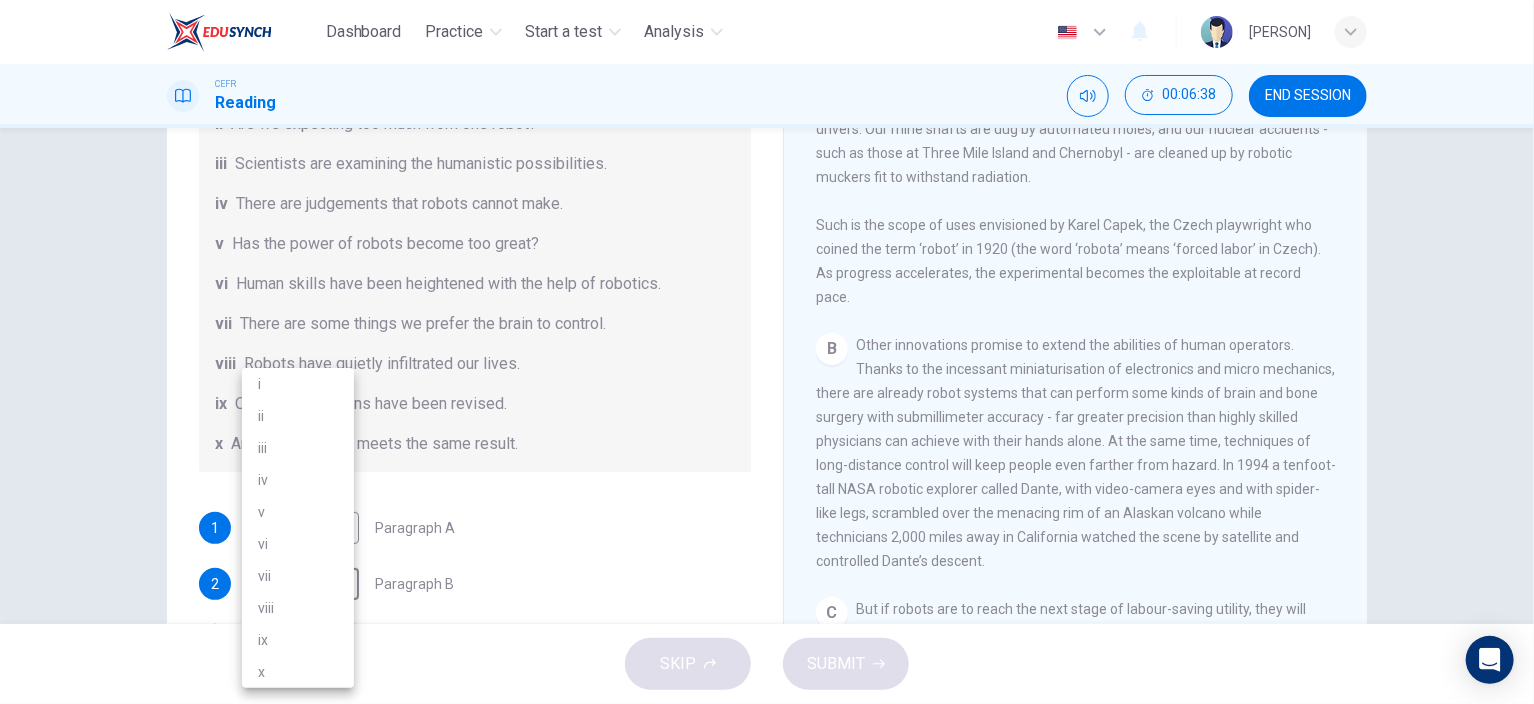 click on "vi" at bounding box center (298, 544) 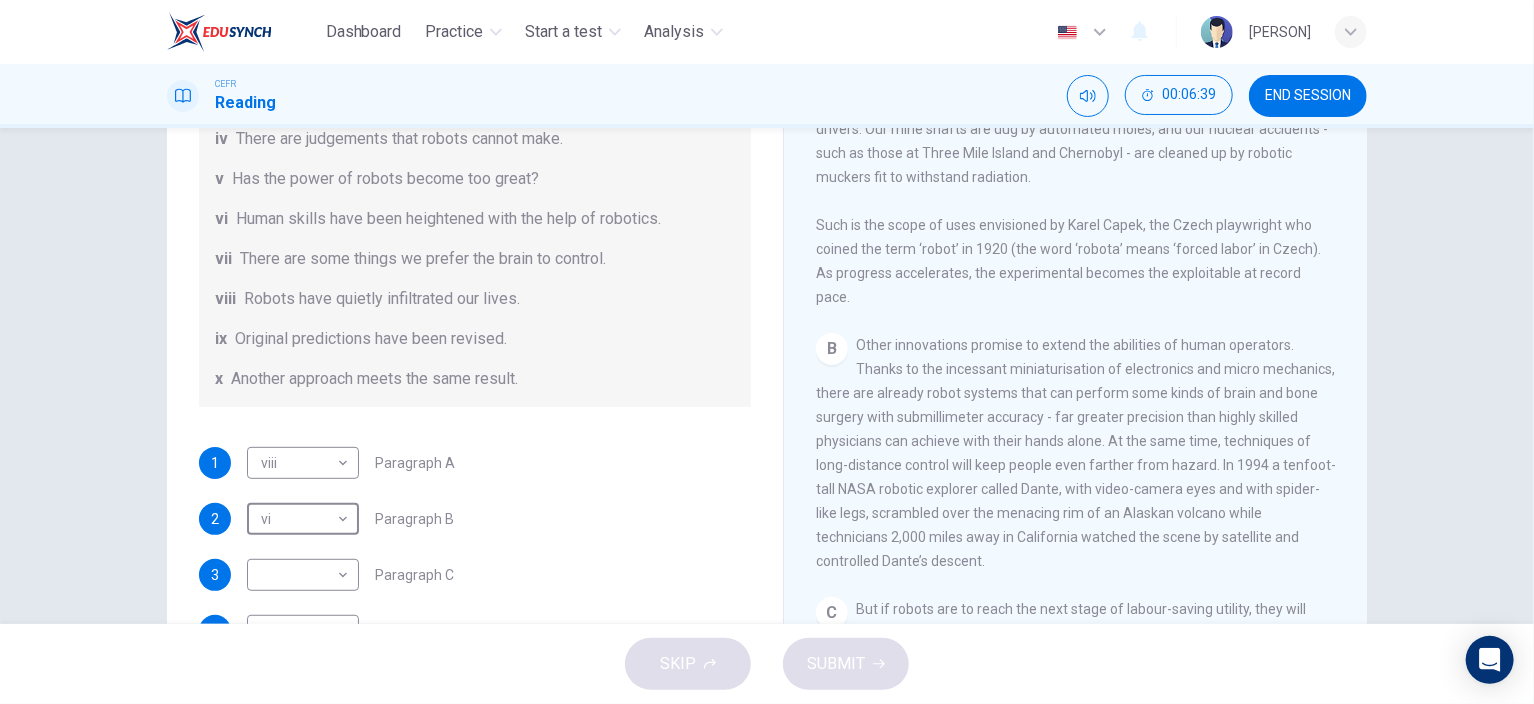 scroll, scrollTop: 384, scrollLeft: 0, axis: vertical 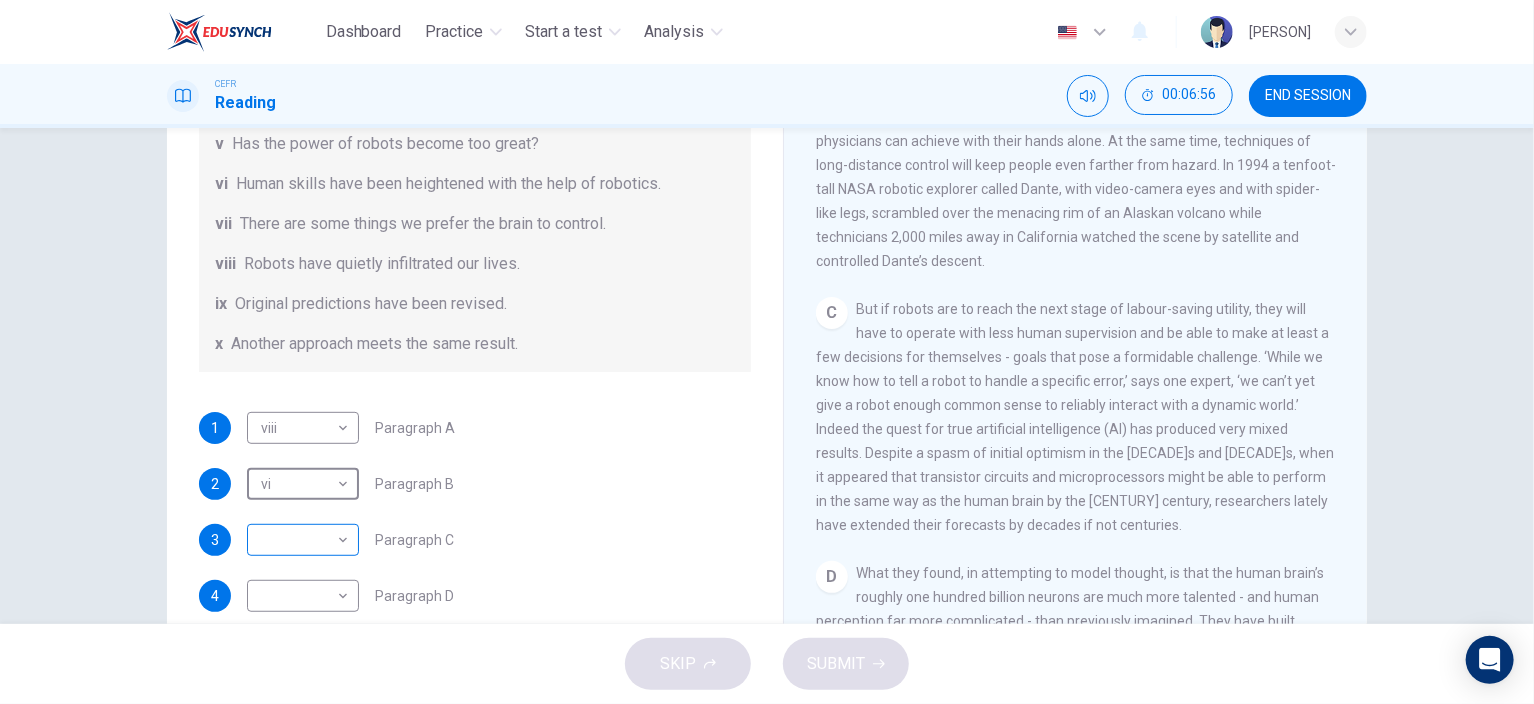 click on "Dashboard Practice Start a test Analysis English en ​ [PERSON] CEFR Reading 00:06:56 END SESSION Question 1 The Reading Passage has seven paragraphs  A-G .  From the list of headings below choose the most suitable heading for each
paragraph (A-F).
Write the appropriate numbers  (i-x)  in the boxes below. List of Headings i Some success has resulted from observing how the brain functions. ii Are we expecting too much from one robot? iii Scientists are examining the humanistic possibilities. iv There are judgements that robots cannot make. v Has the power of robots become too great? vi Human skills have been heightened with the help of robotics. vii There are some things we prefer the brain to control. viii Robots have quietly infiltrated our lives. ix Original predictions have been revised. x Another approach meets the same result. 1 viii viii ​ Paragraph A 2 vi vi ​ Paragraph B 3 ​ ​ Paragraph C 4 ​ ​ Paragraph D 5 ​ ​ Paragraph E 6 ​ ​ Paragraph F Robots CLICK TO ZOOM 1 A B C D E" at bounding box center (767, 352) 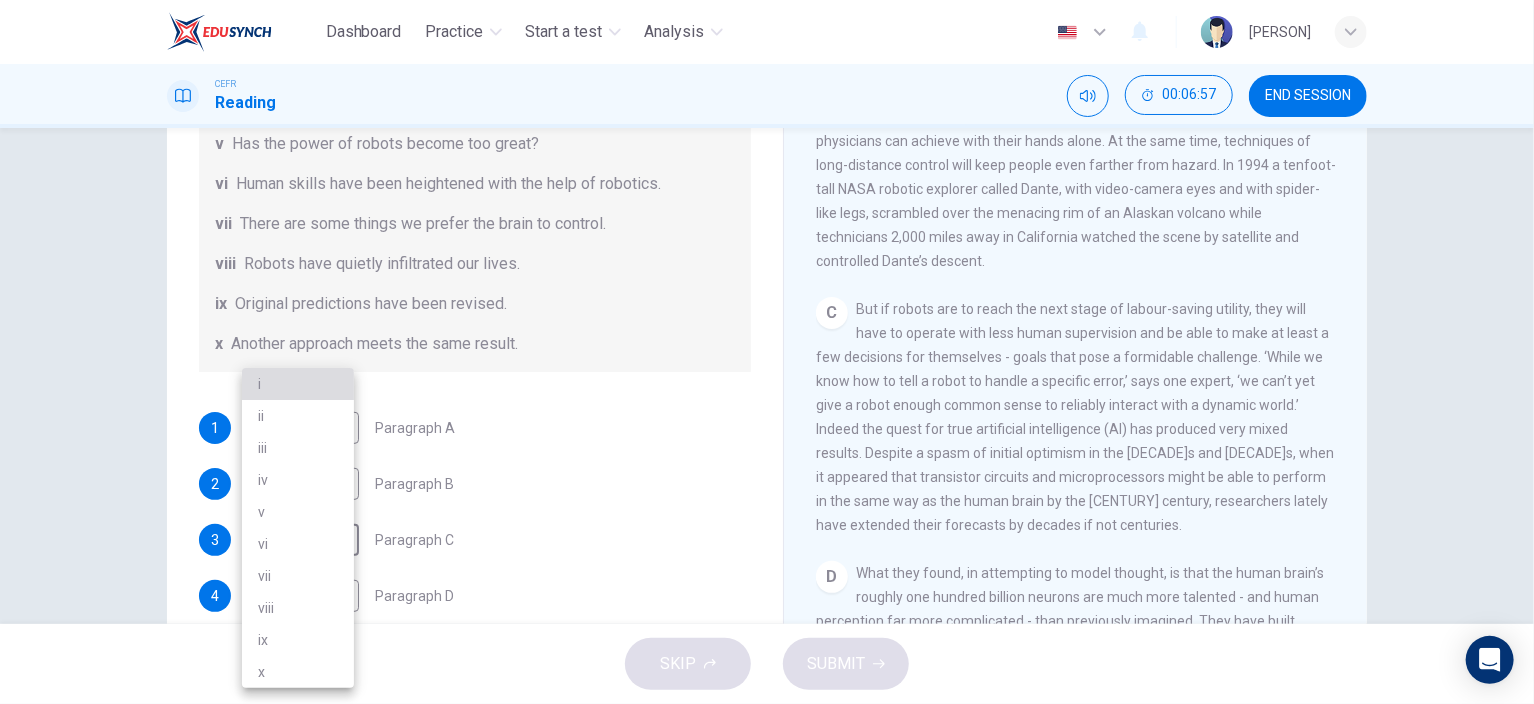 click on "i" at bounding box center (298, 384) 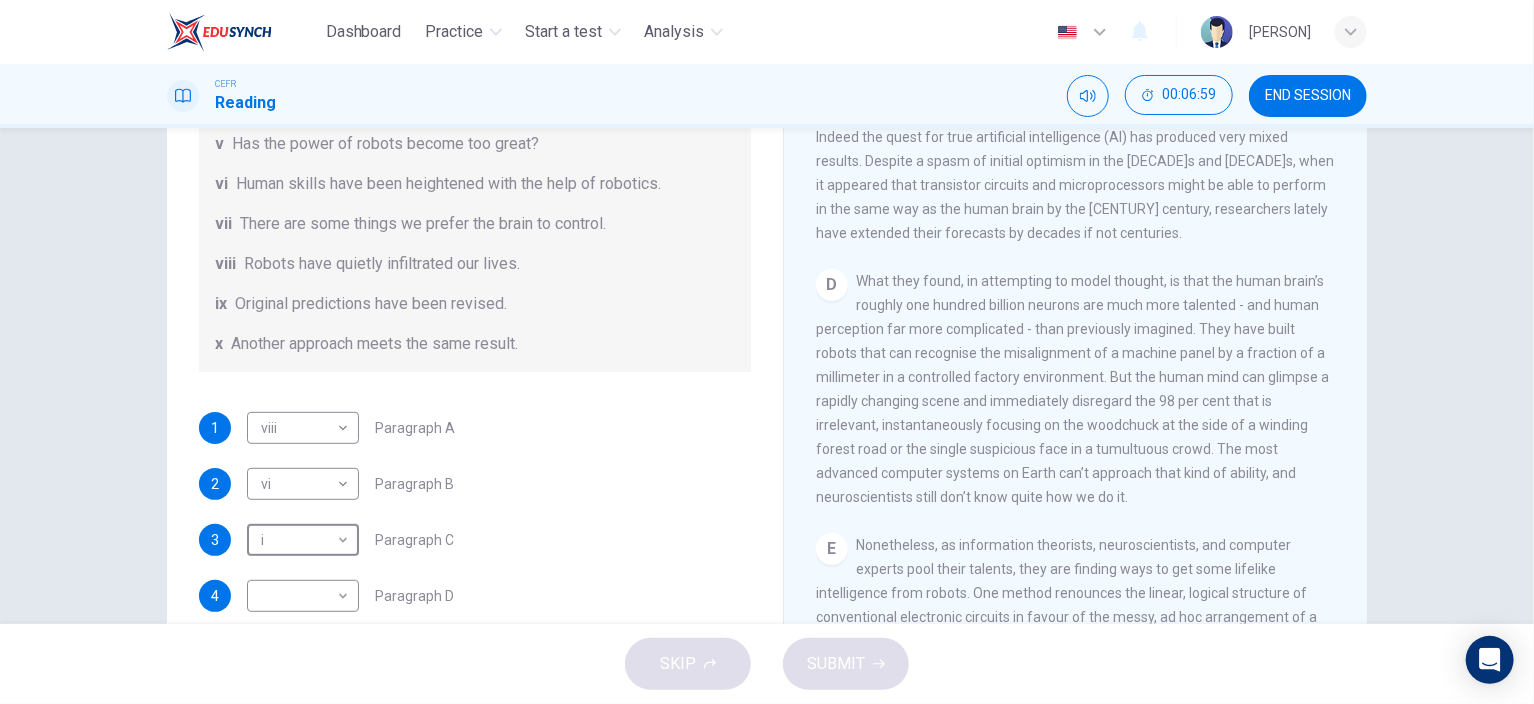 scroll, scrollTop: 1200, scrollLeft: 0, axis: vertical 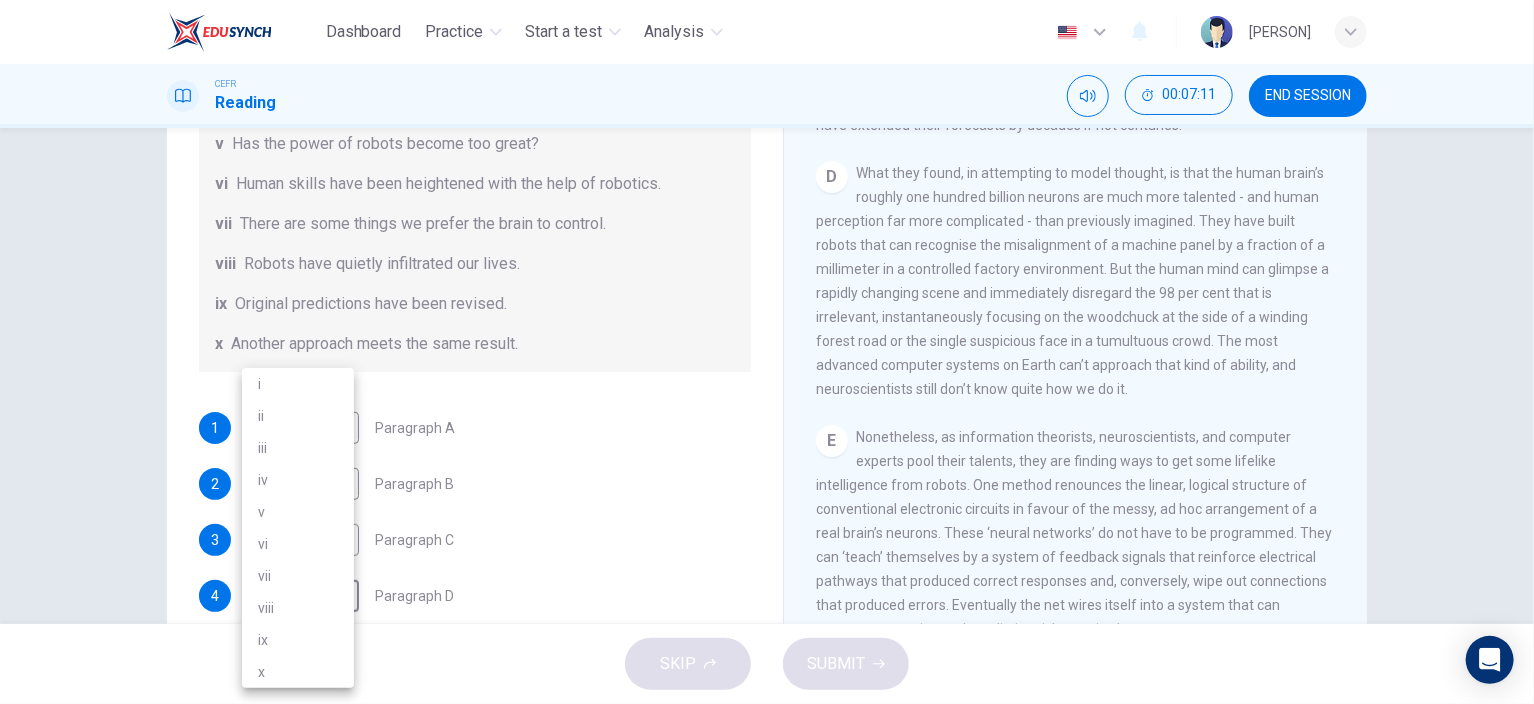 click on "Paragraph A-G . From the list of headings below choose the most suitable heading for each
paragraph (A-F).
Write the appropriate numbers (i-x) in the boxes below. List of Headings i Some success has resulted from observing how the brain functions. ii Are we expecting too much from one robot? iii Scientists are examining the humanistic possibilities. iv There are judgements that robots cannot make. v Has the power of robots become too great? vi Human skills have been heightened with the help of robotics. vii There are some things we prefer the brain to control. viii Robots have quietly infiltrated our lives. ix Original predictions have been revised. x Another approach meets the same result. 1 viii viii ​​Paragraph A 2 vi vi ​​Paragraph B 3 i i ​​Paragraph C 4 ​​Paragraph D 5 ​​Paragraph E 6 ​​Paragraph F Robots CLICK TO ZOOM 1 A B C D E" at bounding box center (767, 352) 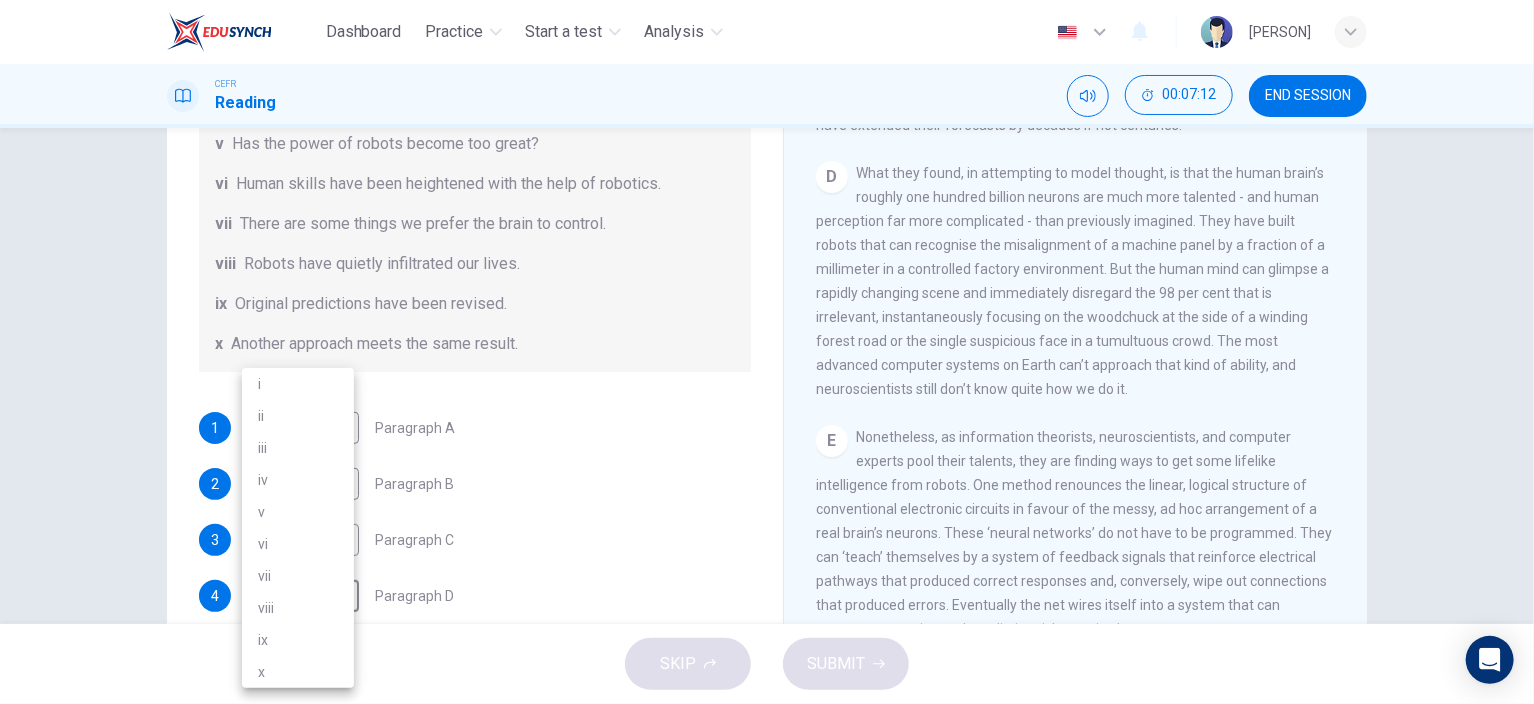 click on "iv" at bounding box center [298, 480] 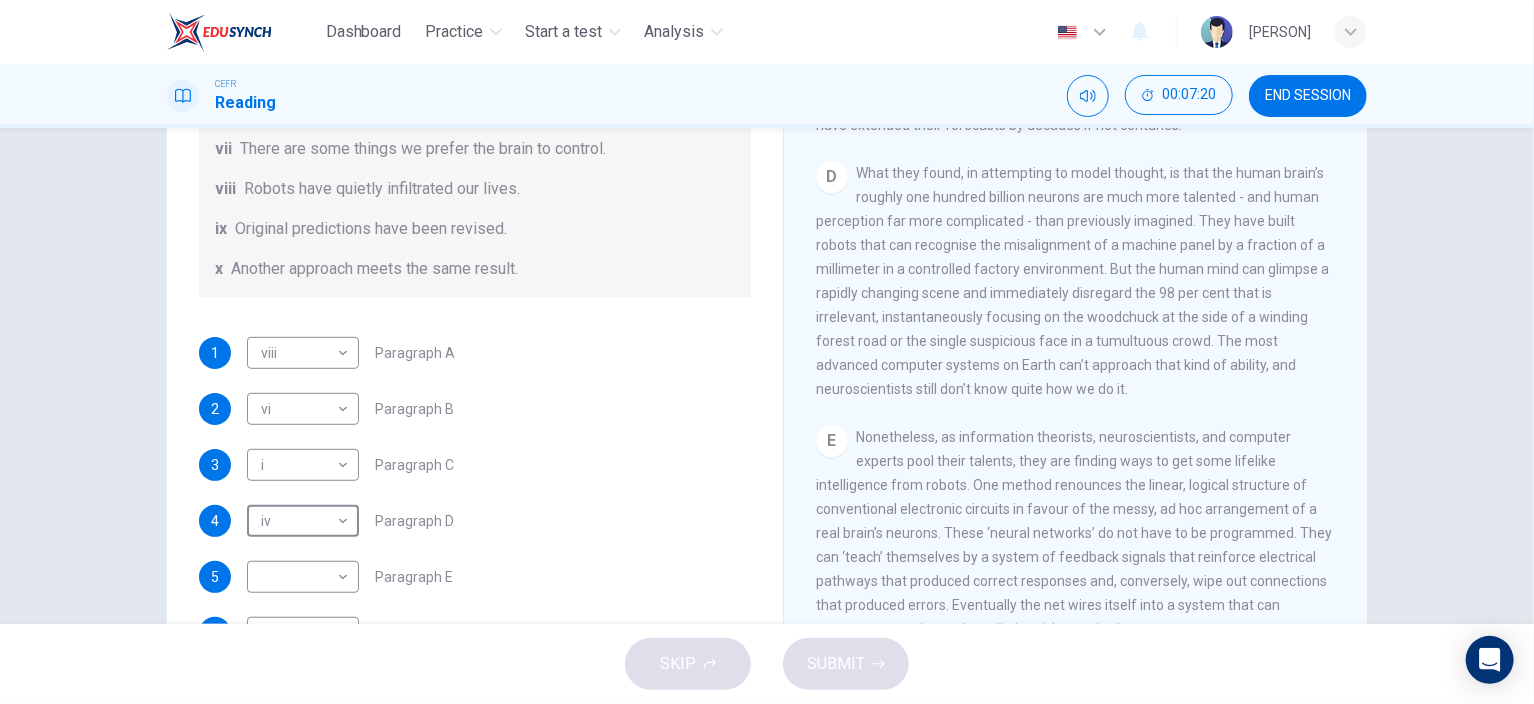 scroll, scrollTop: 384, scrollLeft: 0, axis: vertical 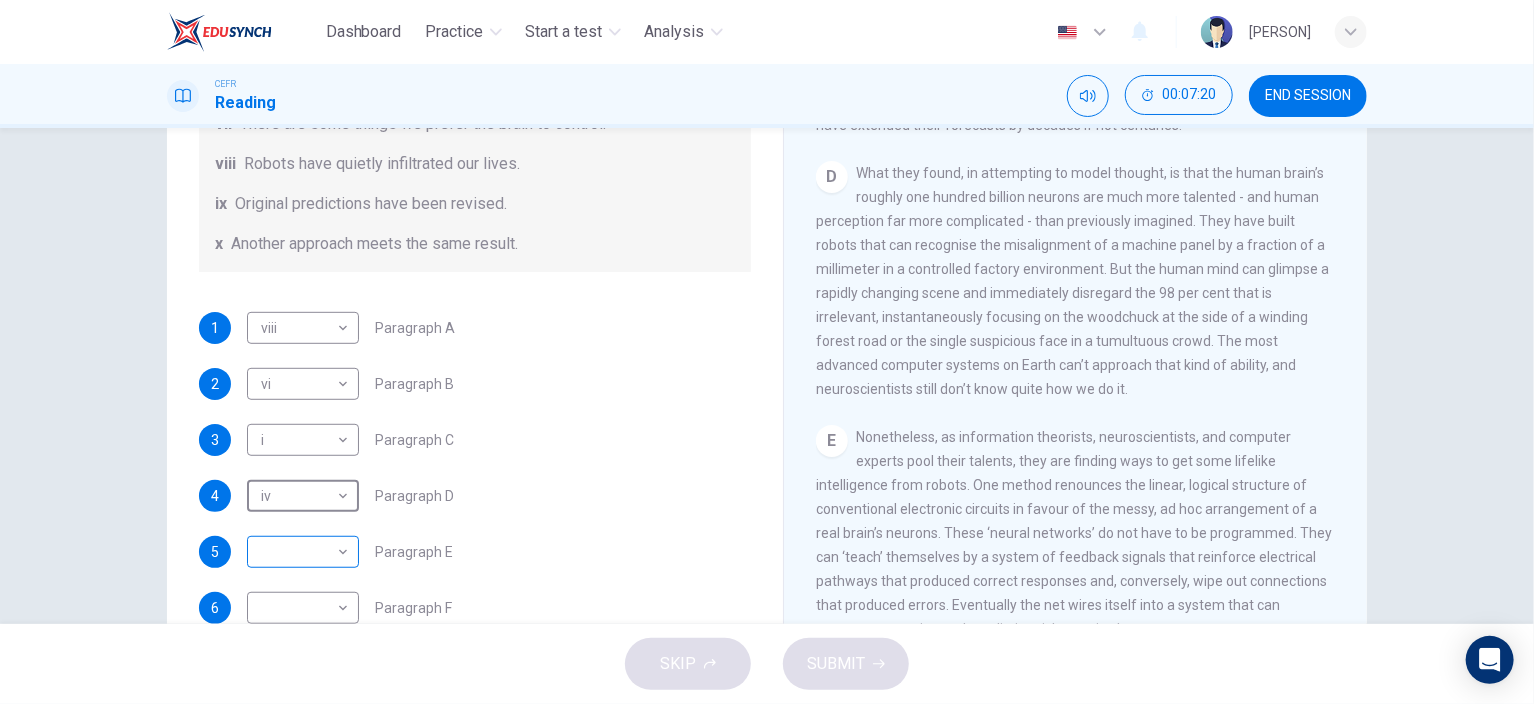 click on "Dashboard Practice Start a test Analysis English en ​ EDELSTEN PETRUS CEFR Reading 00:07:20 END SESSION Question 1 The Reading Passage has seven paragraphs  A-G .  From the list of headings below choose the most suitable heading for each
paragraph (A-F).
Write the appropriate numbers  (i-x)  in the boxes below. List of Headings i Some success has resulted from observing how the brain functions. ii Are we expecting too much from one robot? iii Scientists are examining the humanistic possibilities. iv There are judgements that robots cannot make. v Has the power of robots become too great? vi Human skills have been heightened with the help of robotics. vii There are some things we prefer the brain to control. viii Robots have quietly infiltrated our lives. ix Original predictions have been revised. x Another approach meets the same result. 1 viii viii ​ Paragraph A 2 vi vi ​ Paragraph B 3 i i ​ Paragraph C 4 iv iv ​ Paragraph D 5 ​ ​ Paragraph E 6 ​ ​ Paragraph F Robots CLICK TO ZOOM 1 A B C D" at bounding box center [767, 352] 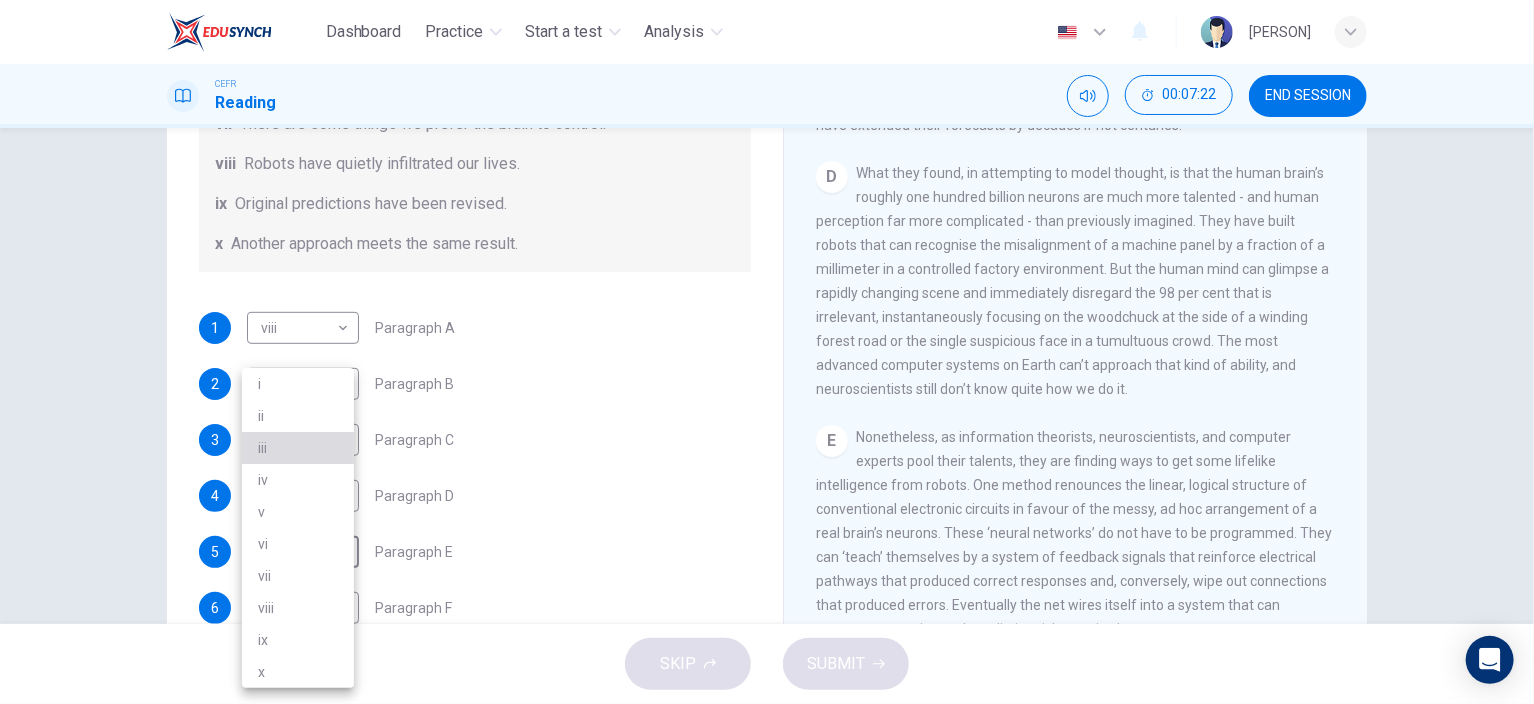 click on "iii" at bounding box center [298, 448] 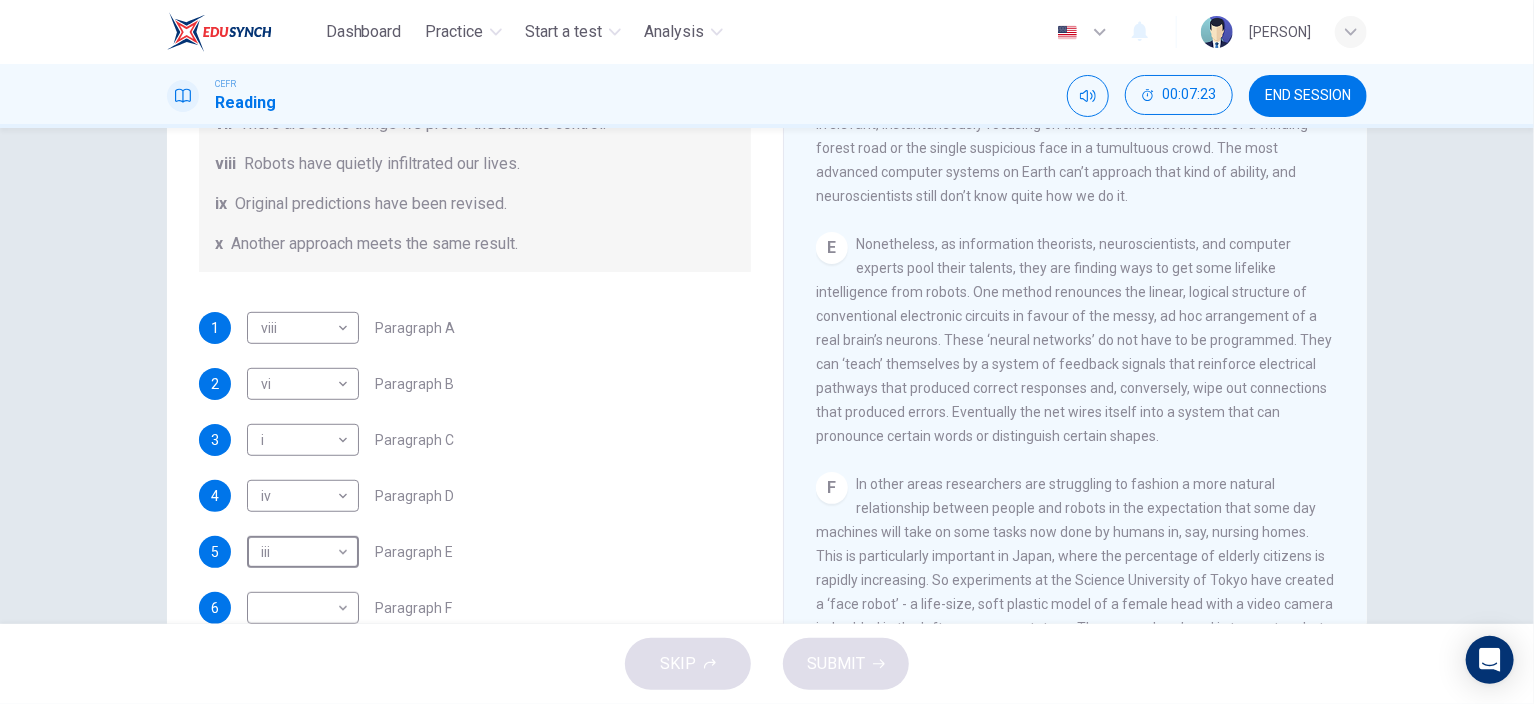 scroll, scrollTop: 1500, scrollLeft: 0, axis: vertical 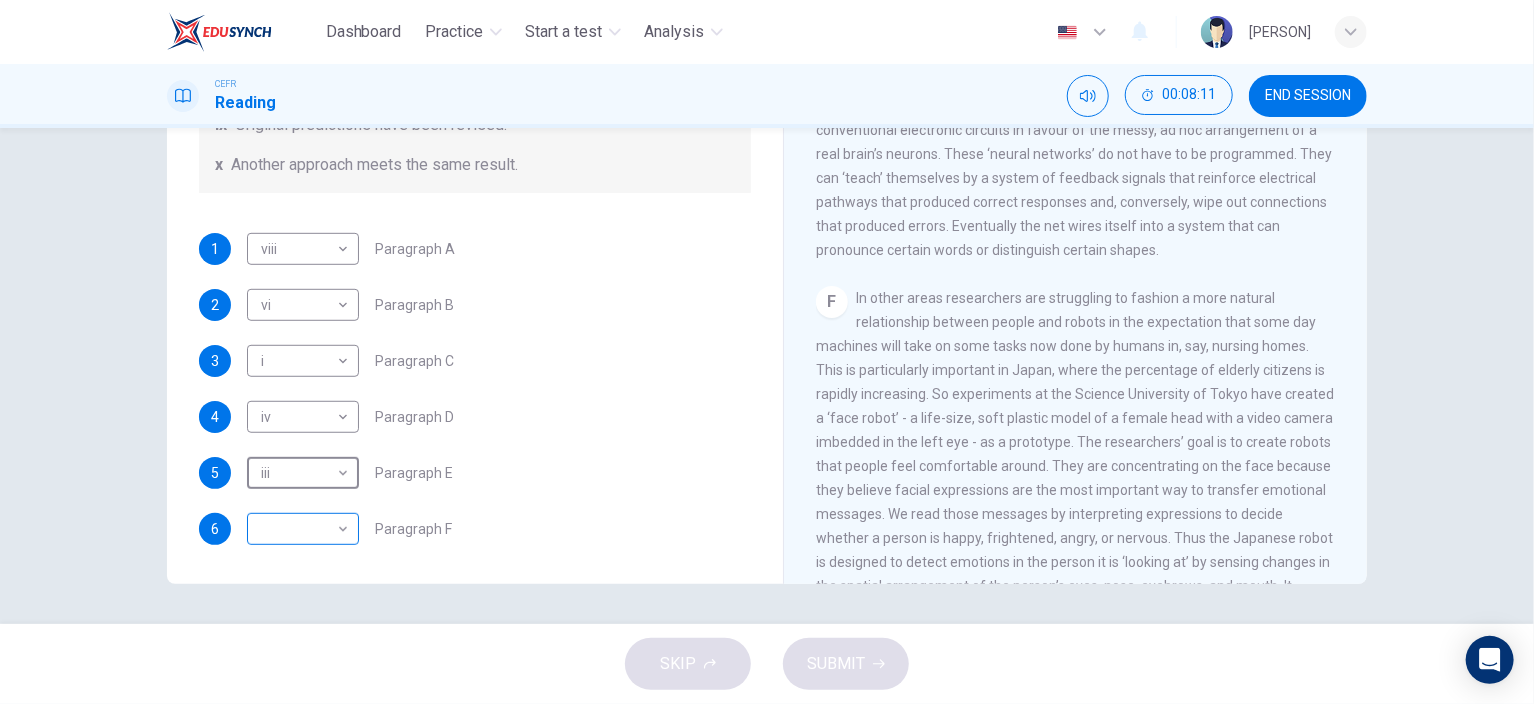 click on "Dashboard Practice Start a test Analysis English en ​ [NAME] CEFR Reading 00:08:11 END SESSION Question 1 The Reading Passage has seven paragraphs  A-G .  From the list of headings below choose the most suitable heading for each
paragraph (A-F).
Write the appropriate numbers  (i-x)  in the boxes below. List of Headings i Some success has resulted from observing how the brain functions. ii Are we expecting too much from one robot? iii Scientists are examining the humanistic possibilities. iv There are judgements that robots cannot make. v Has the power of robots become too great? vi Human skills have been heightened with the help of robotics. vii There are some things we prefer the brain to control. viii Robots have quietly infiltrated our lives. ix Original predictions have been revised. x Another approach meets the same result. 1 viii viii ​ Paragraph A 2 vi vi ​ Paragraph B 3 i i ​ Paragraph C 4 iv iv ​ Paragraph D 5 iii iii ​ Paragraph E 6 ​ ​ Paragraph F Robots CLICK TO ZOOM 1 A B" at bounding box center (767, 352) 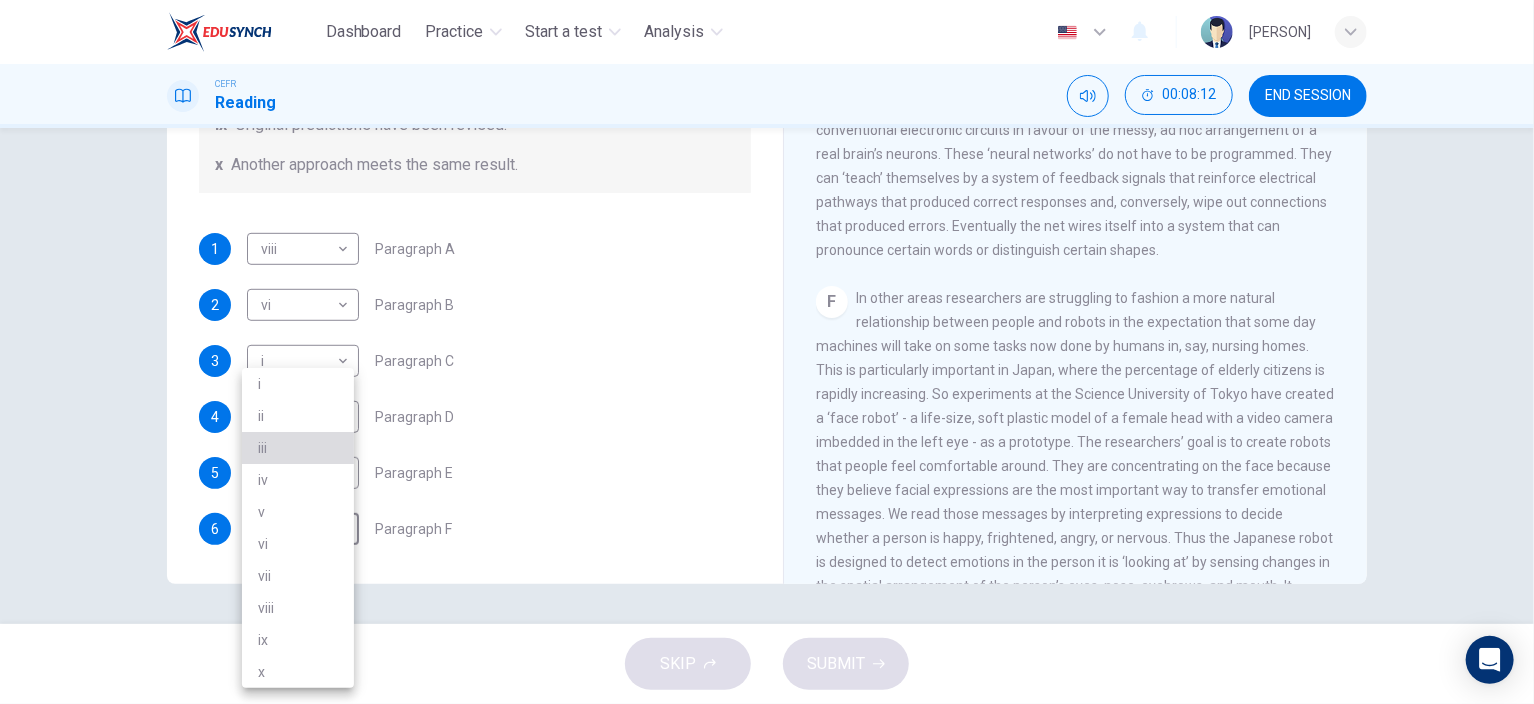 click on "iii" at bounding box center (298, 448) 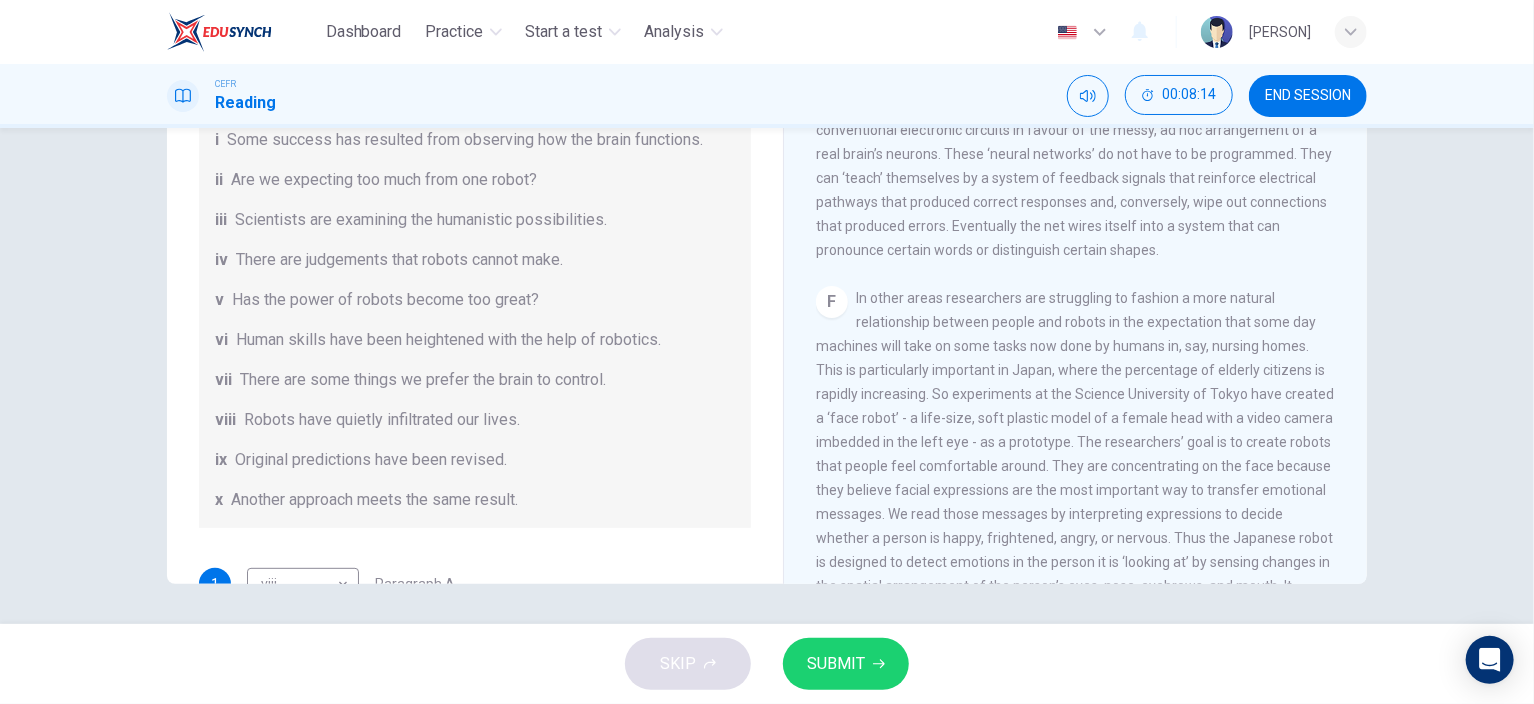scroll, scrollTop: 0, scrollLeft: 0, axis: both 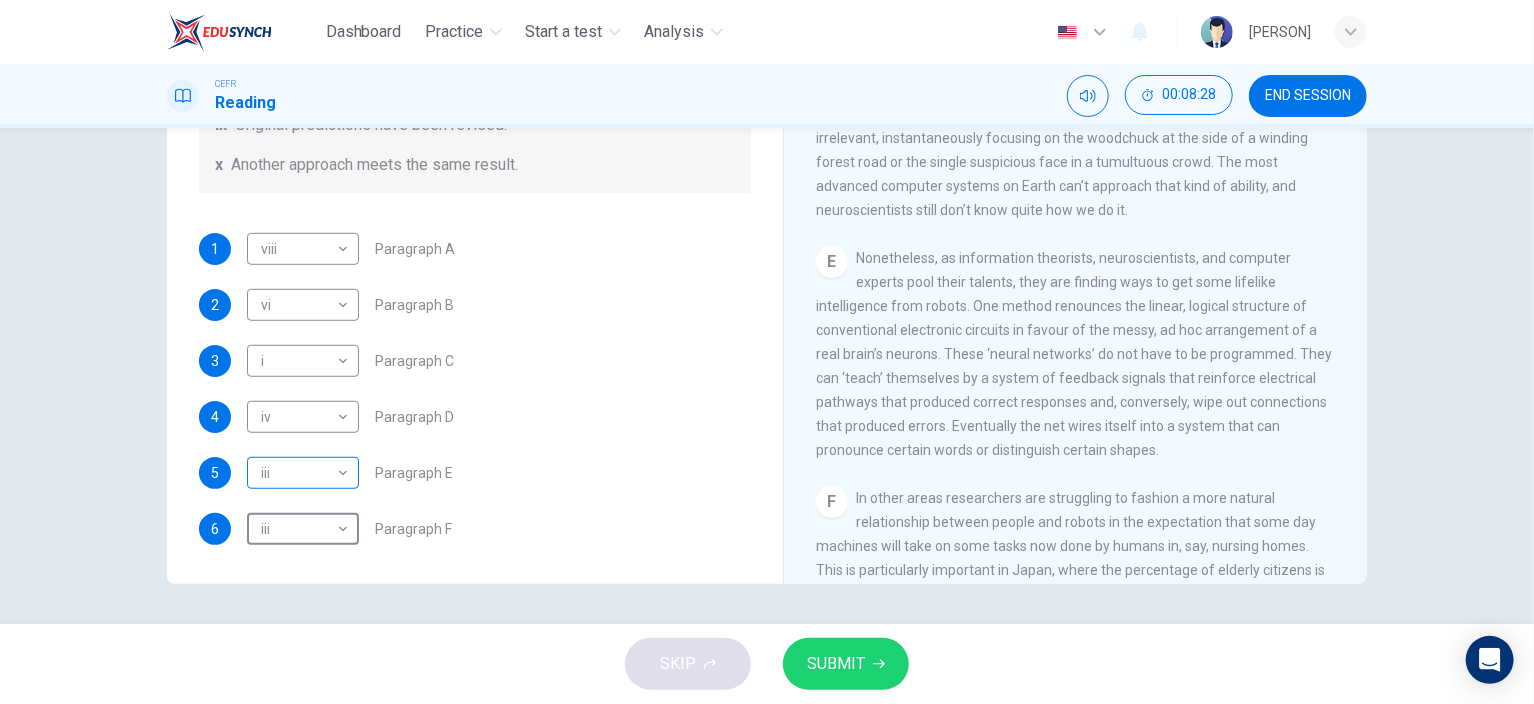 click on "Dashboard Practice Start a test Analysis English en ​ [PERSON] CEFR Reading 00:08:28 END SESSION Question 1 The Reading Passage has seven paragraphs  A-G .  From the list of headings below choose the most suitable heading for each
paragraph (A-F).
Write the appropriate numbers  (i-x)  in the boxes below. List of Headings i Some success has resulted from observing how the brain functions. ii Are we expecting too much from one robot? iii Scientists are examining the humanistic possibilities. iv There are judgements that robots cannot make. v Has the power of robots become too great? vi Human skills have been heightened with the help of robotics. vii There are some things we prefer the brain to control. viii Robots have quietly infiltrated our lives. ix Original predictions have been revised. x Another approach meets the same result. 1 viii viii ​ Paragraph A 2 vi vi ​ Paragraph B 3 i i ​ Paragraph C 4 iv iv ​ Paragraph D 5 iii iii ​ Paragraph E 6 iii iii ​ Paragraph F Robots CLICK TO ZOOM 1" at bounding box center [767, 352] 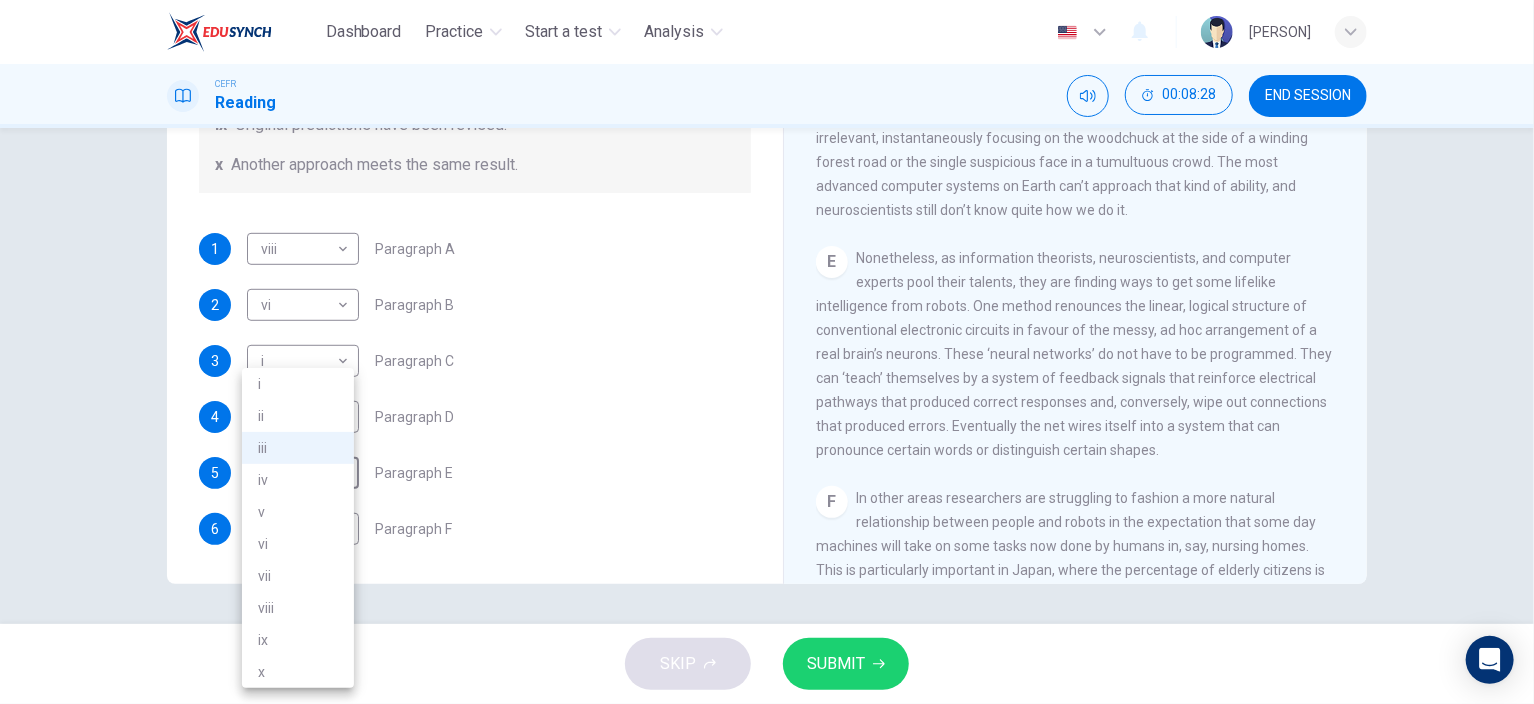 click on "i" at bounding box center [298, 384] 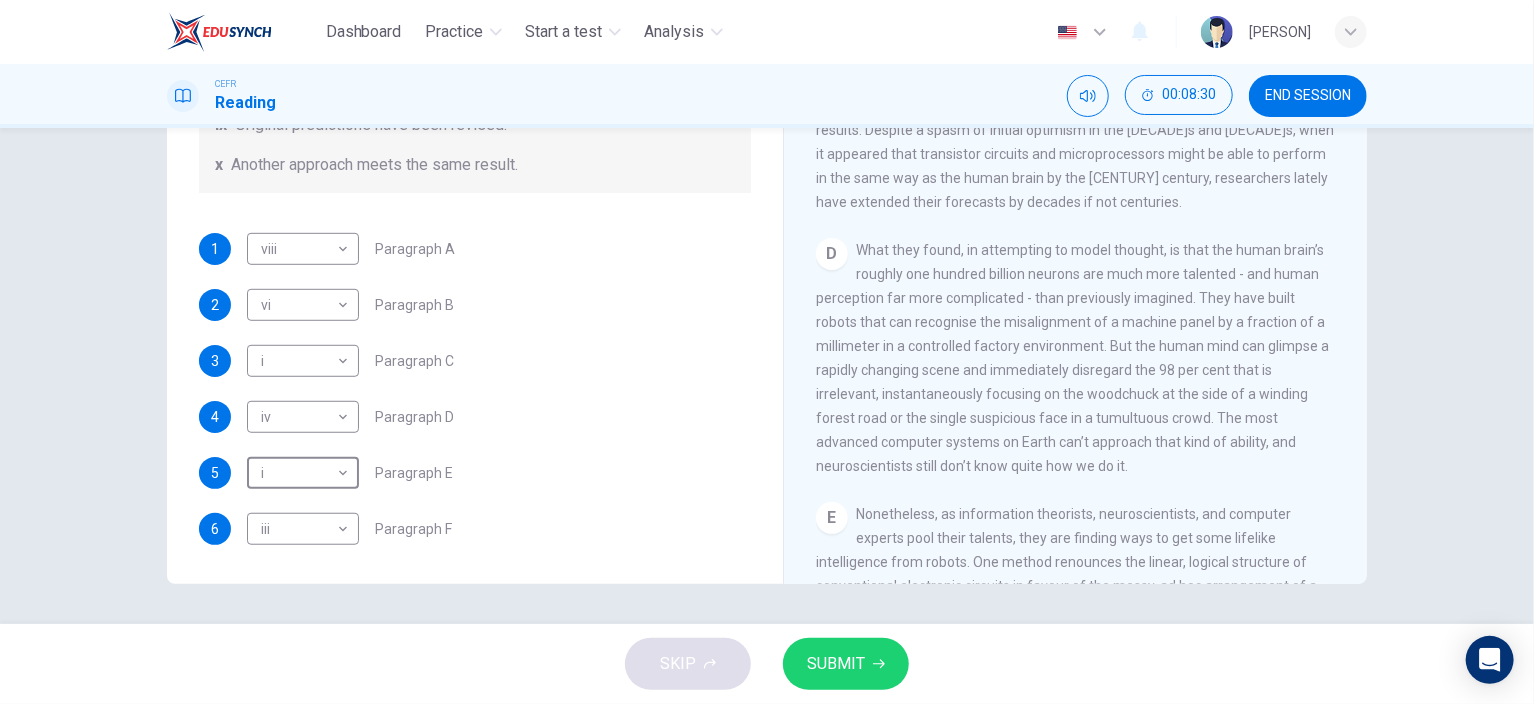 scroll, scrollTop: 1100, scrollLeft: 0, axis: vertical 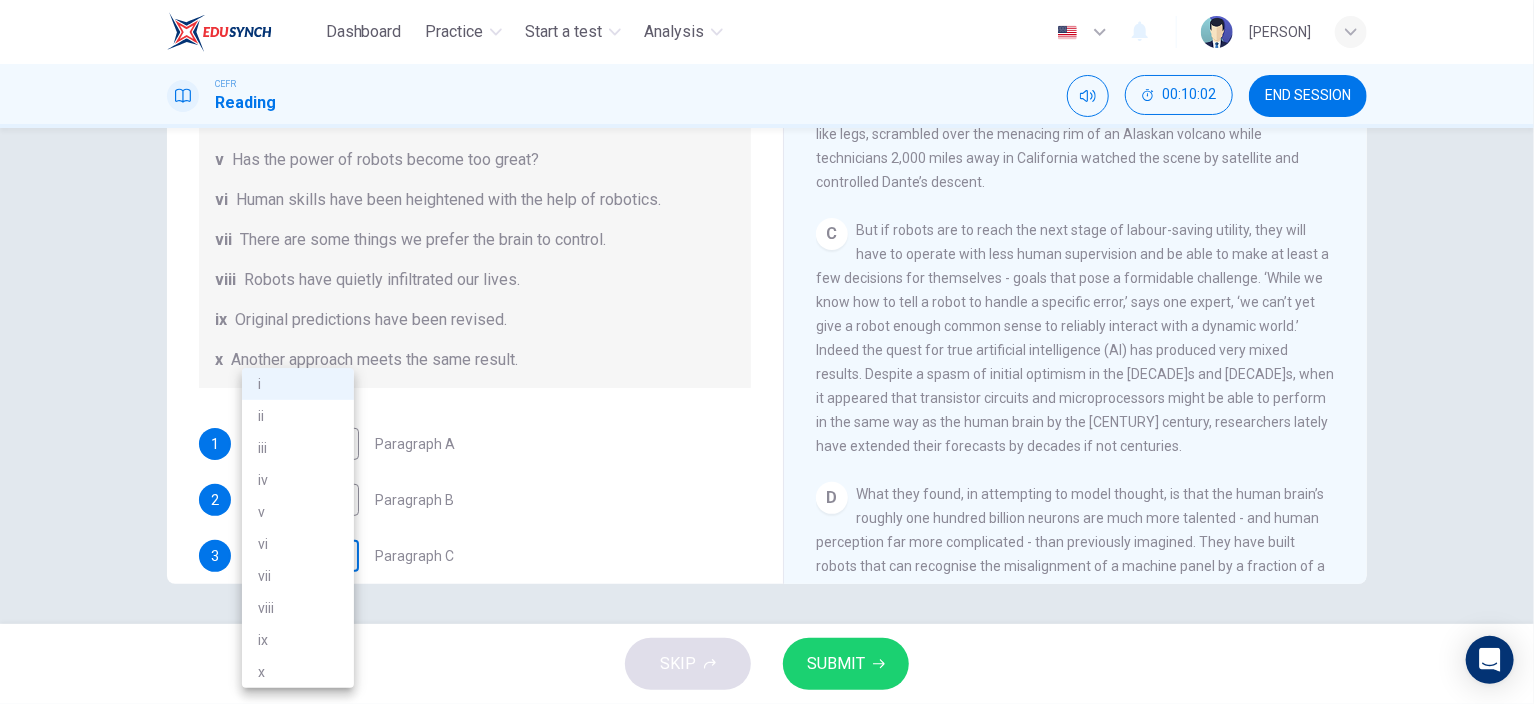 click on "00:07:03" at bounding box center [767, 352] 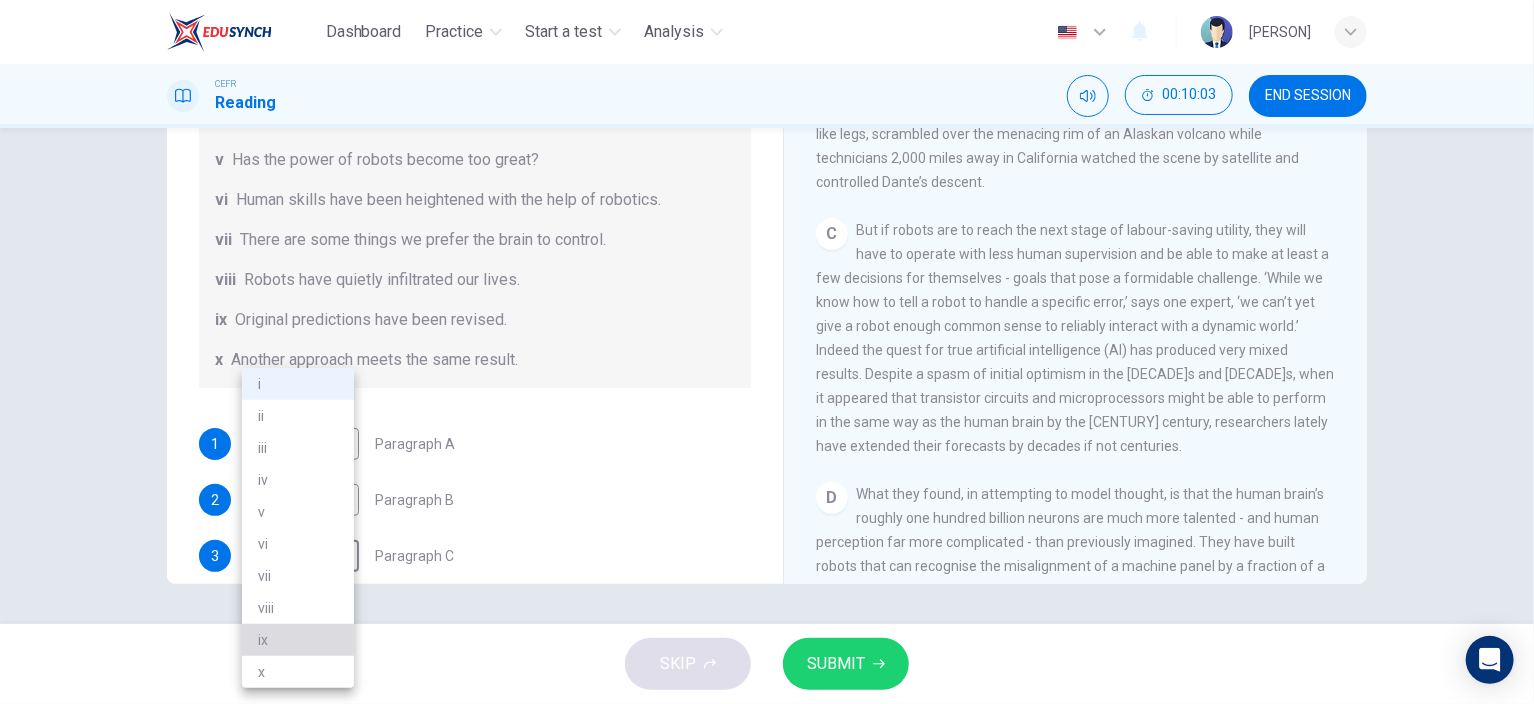 click on "ix" at bounding box center (298, 640) 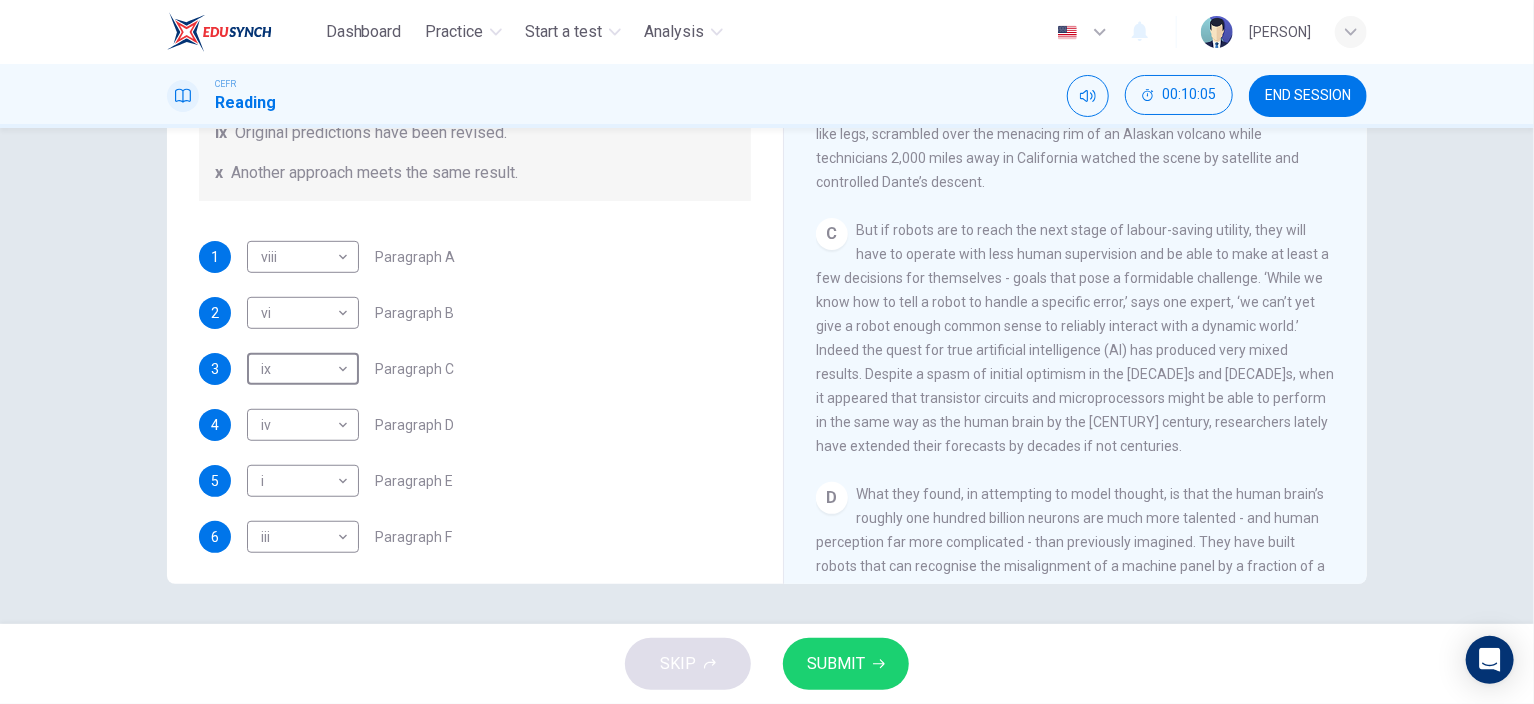 scroll, scrollTop: 384, scrollLeft: 0, axis: vertical 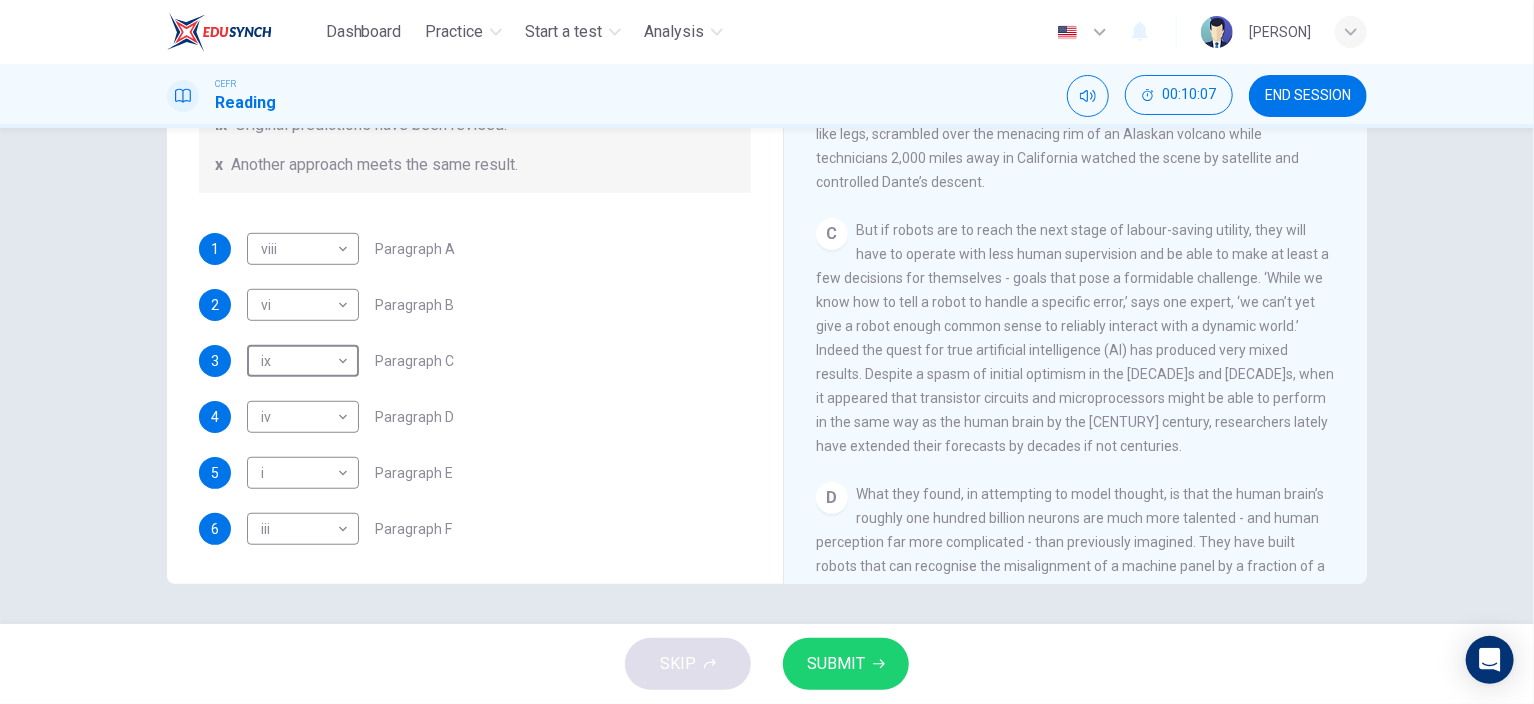 click on "SUBMIT" at bounding box center (836, 664) 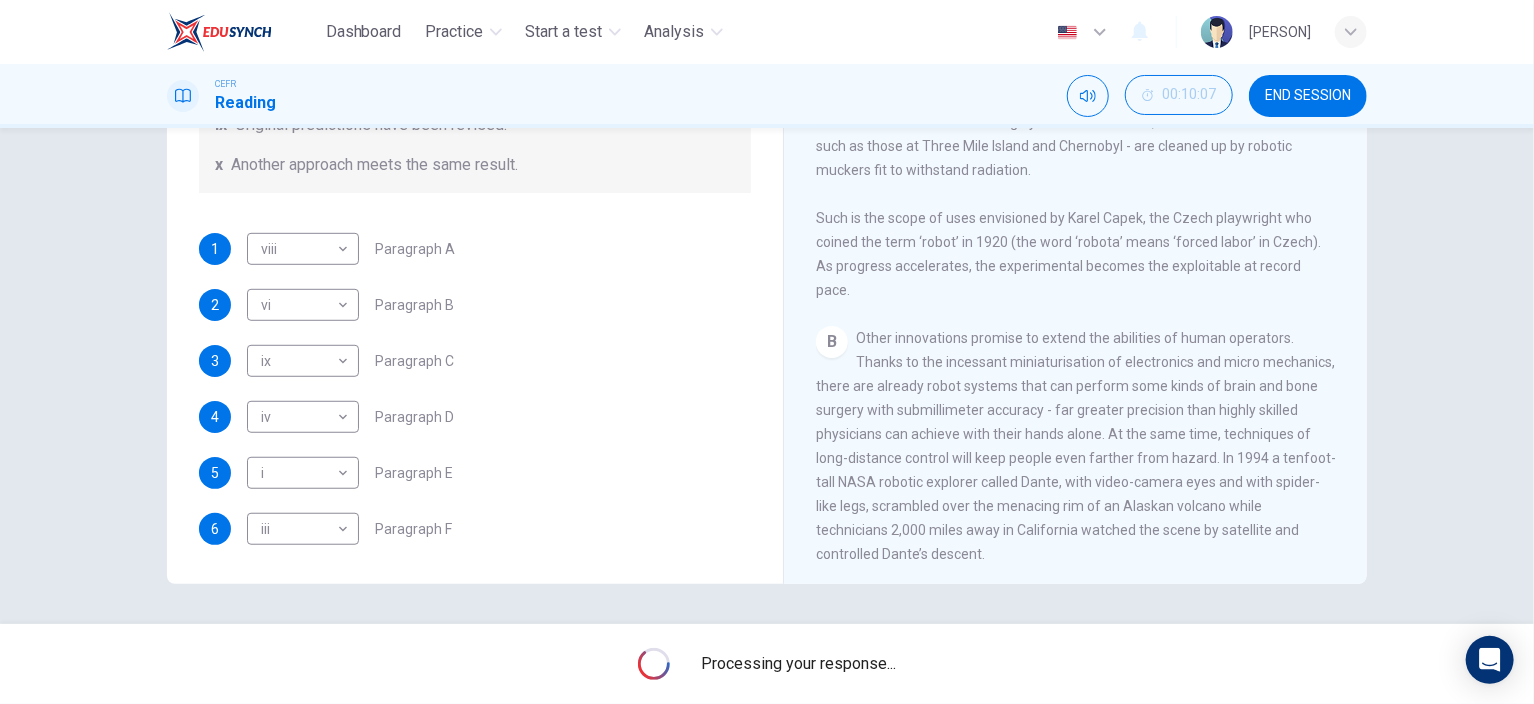 scroll, scrollTop: 400, scrollLeft: 0, axis: vertical 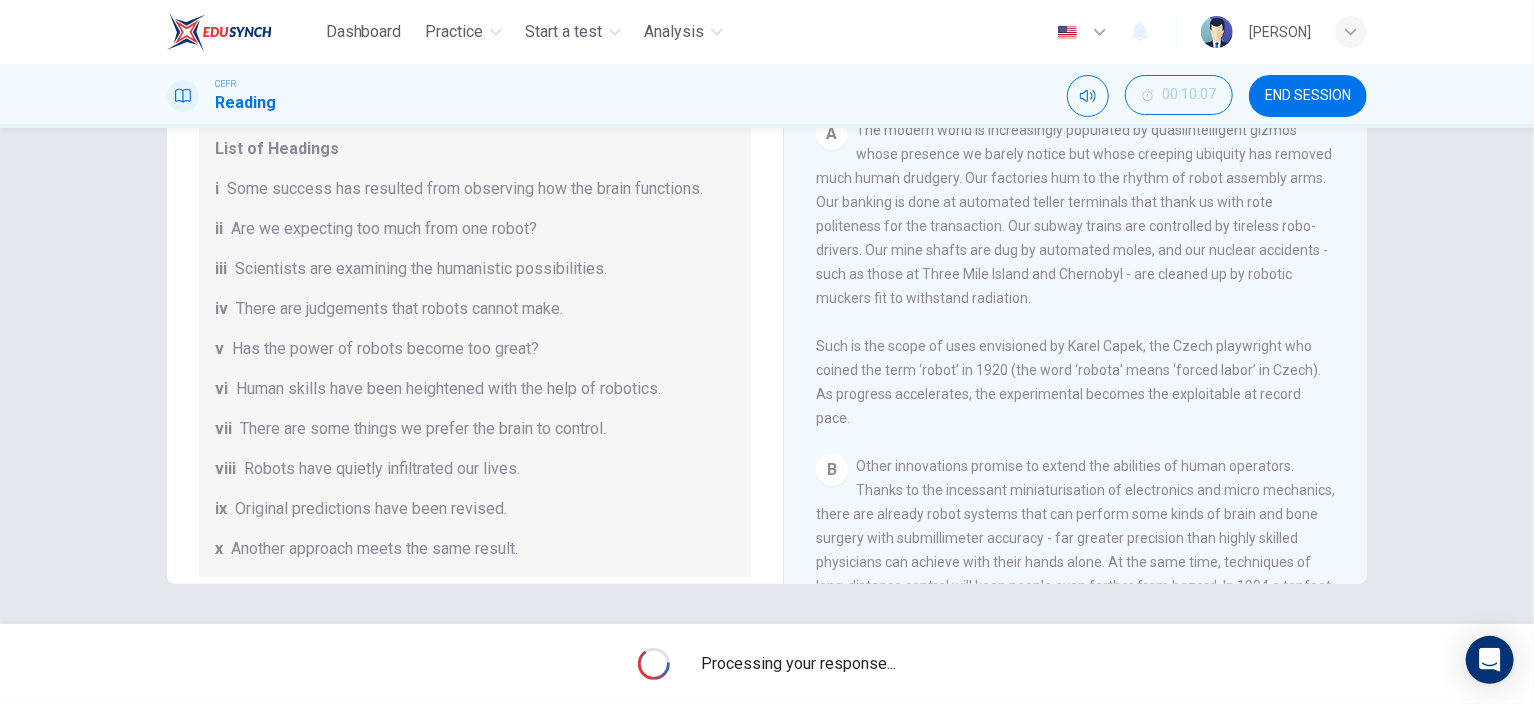 click on "00:11:57" at bounding box center (767, 376) 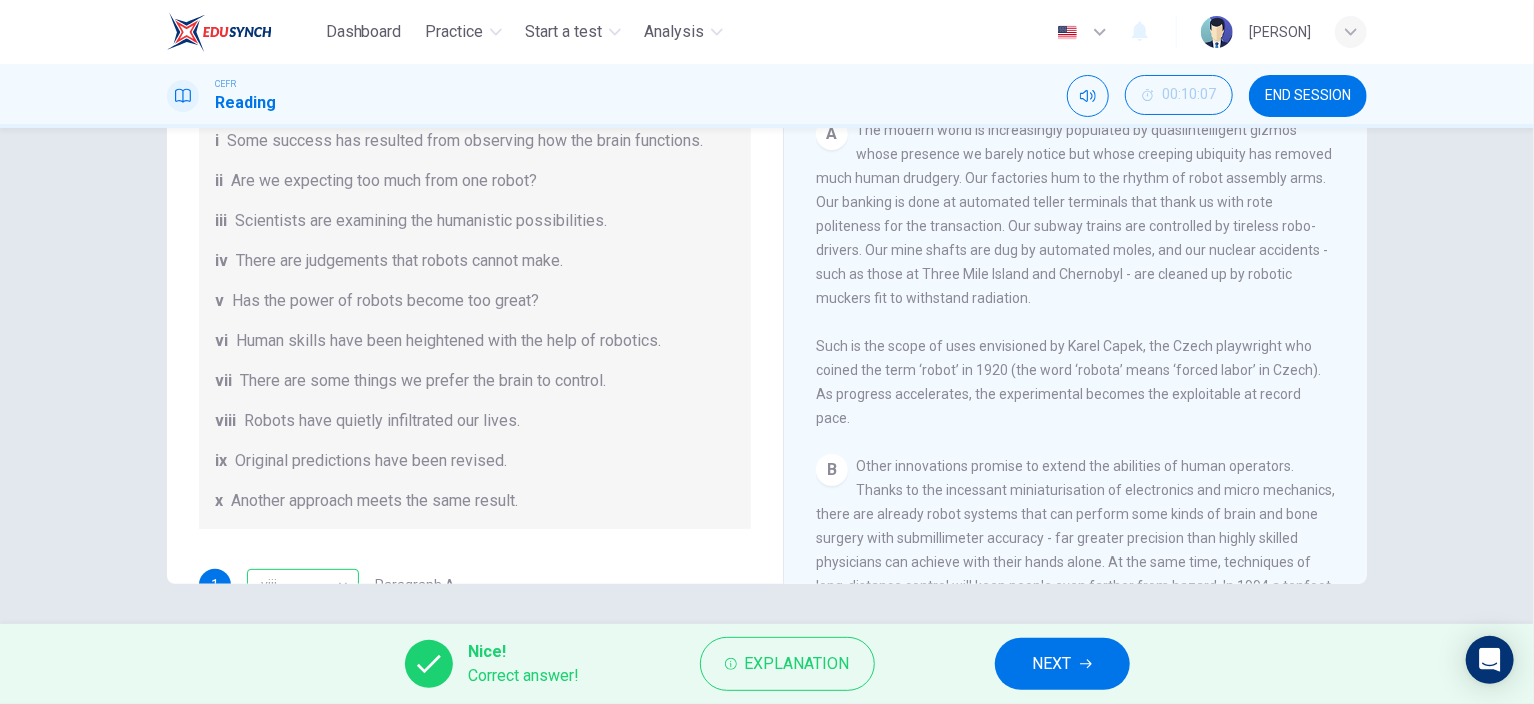 scroll, scrollTop: 384, scrollLeft: 0, axis: vertical 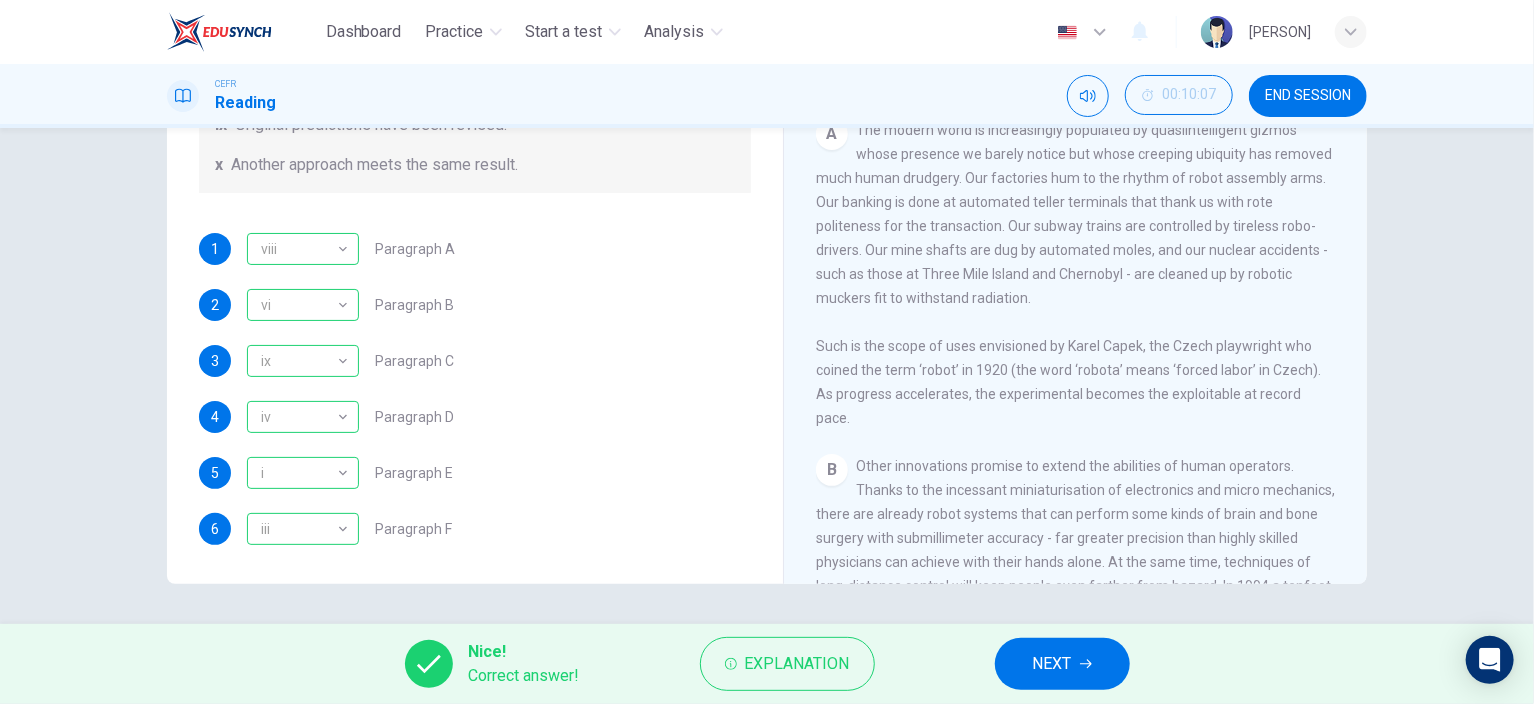 click on "NEXT" at bounding box center (1062, 664) 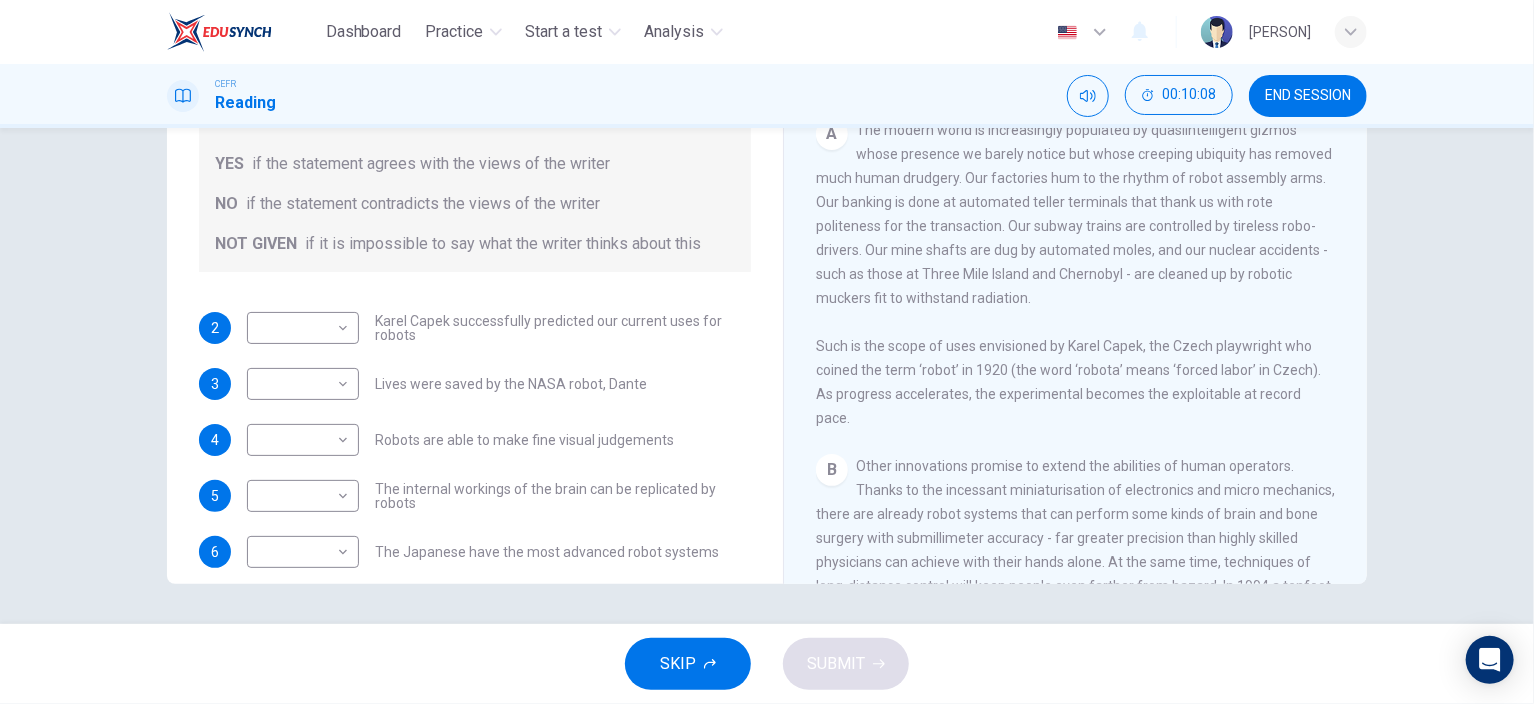 scroll, scrollTop: 0, scrollLeft: 0, axis: both 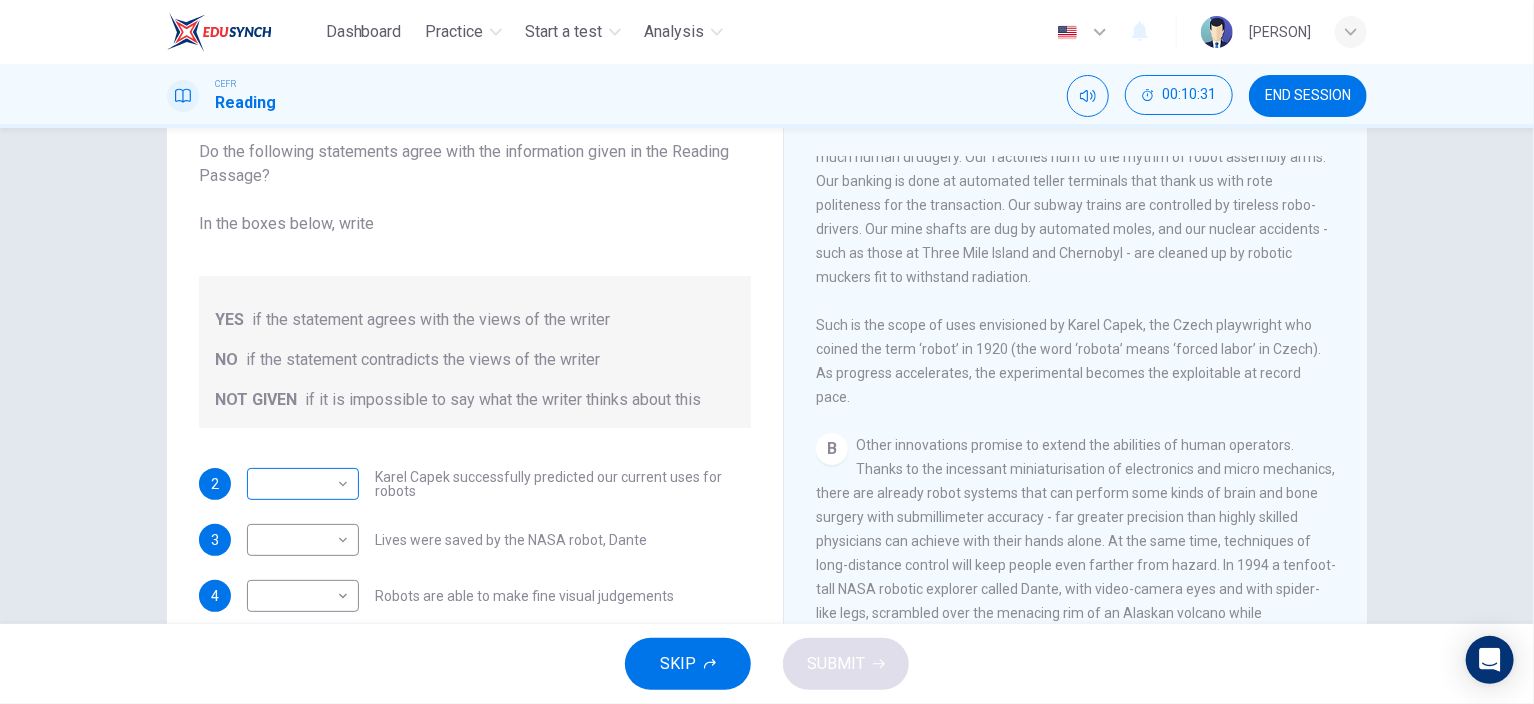 click on "Dashboard Practice Start a test Analysis English en ​ EDELSTEN PETRUS CEFR Reading 00:10:31 END SESSION Questions 2 - 6 Do the following statements agree with the information given in the Reading Passage?  In the boxes below, write YES if the statement agrees with the views of the writer NO if the statement contradicts the views of the writer NOT GIVEN if it is impossible to say what the writer thinks about this 2 ​ ​ Karel Capek successfully predicted our current uses for robots 3 ​ ​ Lives were saved by the NASA robot, Dante 4 ​ ​ Robots are able to make fine visual judgements 5 ​ ​ The internal workings of the brain can be replicated by robots 6 ​ ​ The Japanese have the most advanced robot systems Robots CLICK TO ZOOM Click to Zoom 1 A B C D E F G SKIP SUBMIT EduSynch - Online Language Proficiency Testing
Dashboard Practice Start a test Analysis Notifications © Copyright  2025" at bounding box center [767, 352] 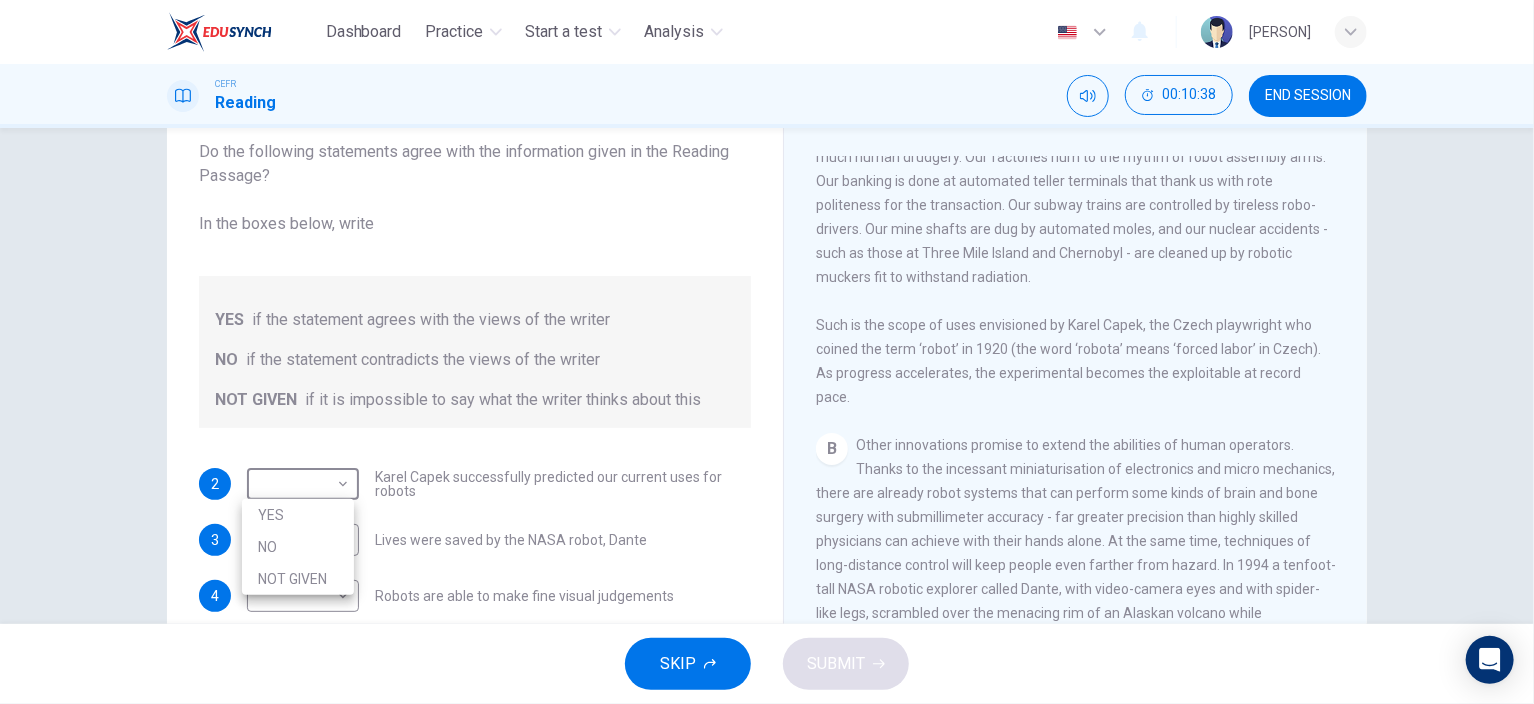 click on "NOT GIVEN" at bounding box center [298, 579] 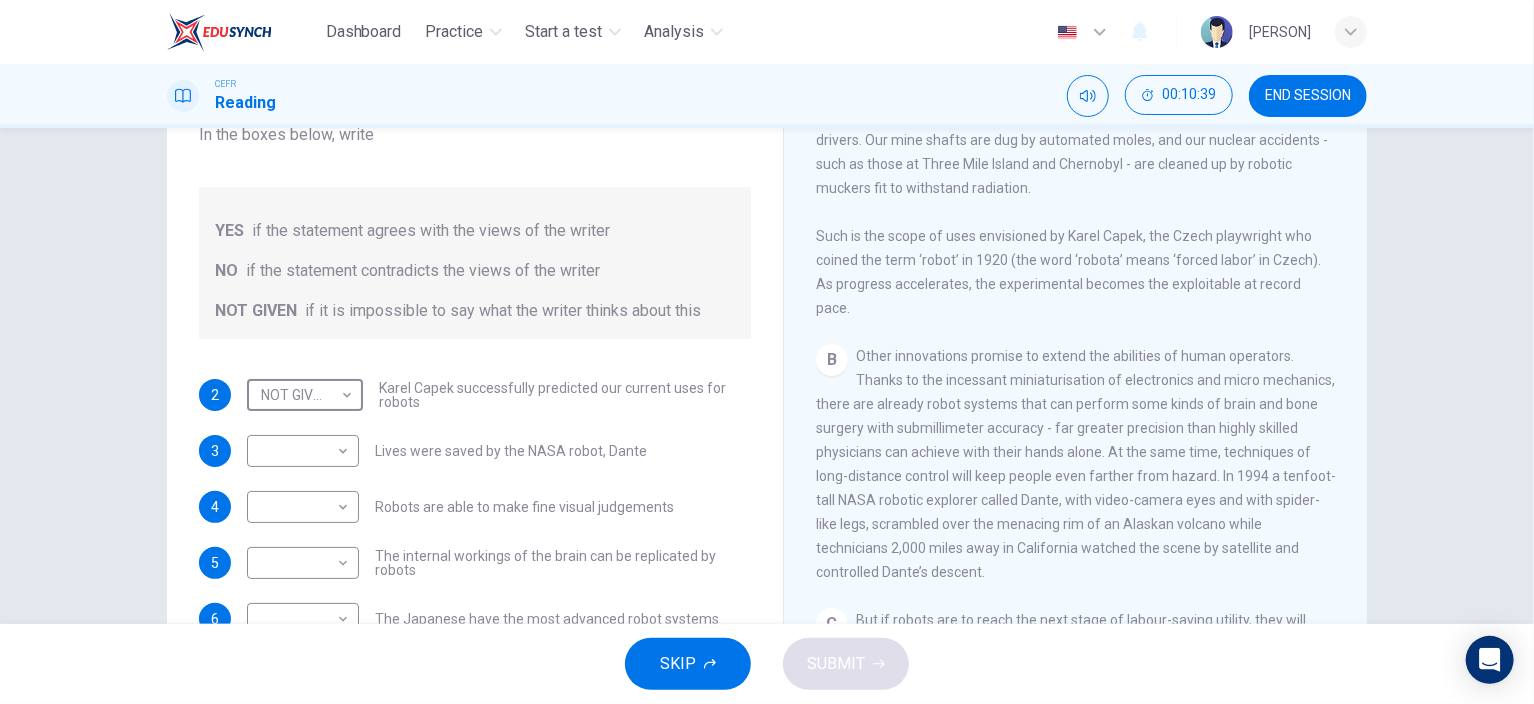 scroll, scrollTop: 200, scrollLeft: 0, axis: vertical 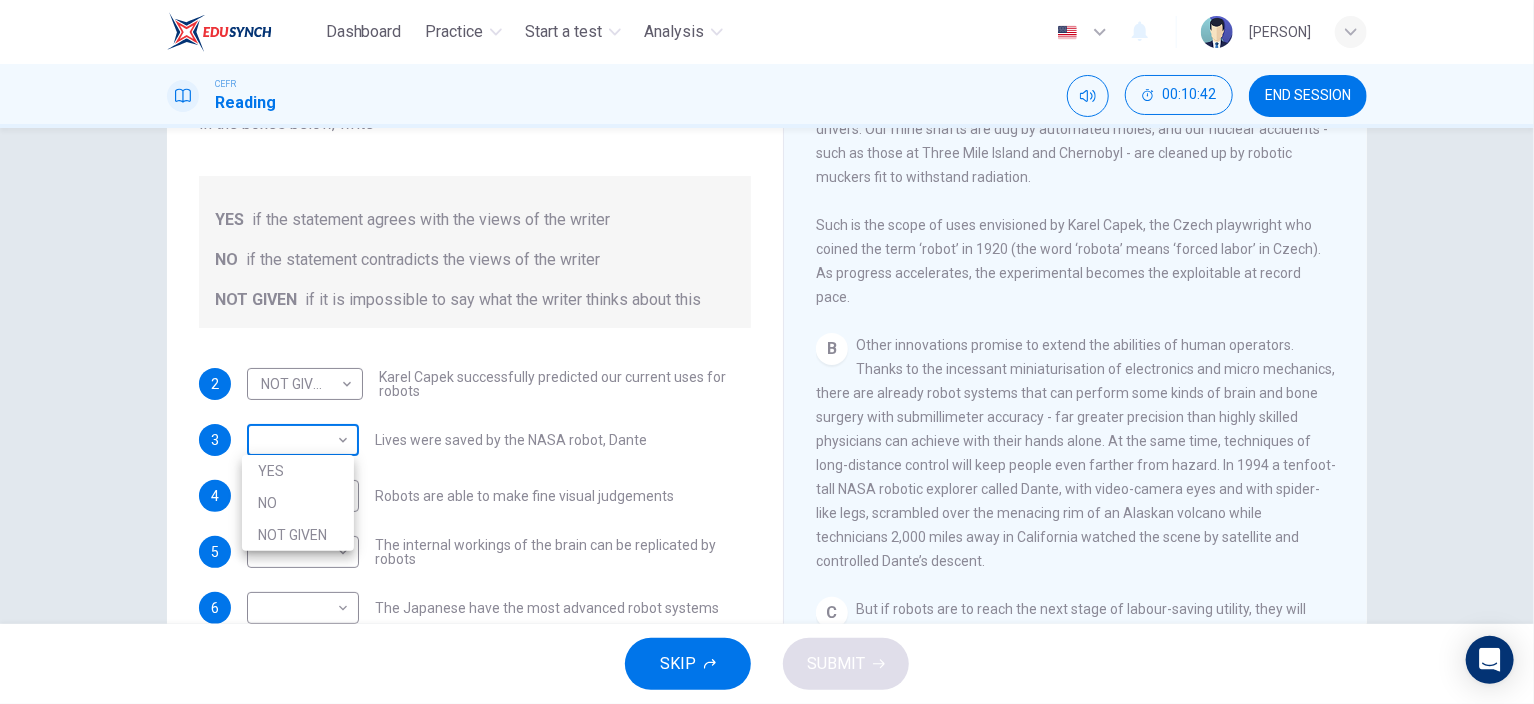 click on "Dashboard Practice Start a test Analysis English en ​ EDELSTEN PETRUS CEFR Reading 00:10:42 END SESSION Questions 2 - 6 Do the following statements agree with the information given in the Reading Passage?  In the boxes below, write YES if the statement agrees with the views of the writer NO if the statement contradicts the views of the writer NOT GIVEN if it is impossible to say what the writer thinks about this 2 NOT GIVEN NOT GIVEN ​ Karel Capek successfully predicted our current uses for robots 3 ​ ​ Lives were saved by the NASA robot, Dante 4 ​ ​ Robots are able to make fine visual judgements 5 ​ ​ The internal workings of the brain can be replicated by robots 6 ​ ​ The Japanese have the most advanced robot systems Robots CLICK TO ZOOM Click to Zoom 1 A B C D E F G SKIP SUBMIT EduSynch - Online Language Proficiency Testing
Dashboard Practice Start a test Analysis Notifications © Copyright  2025 YES NO NOT GIVEN" at bounding box center [767, 352] 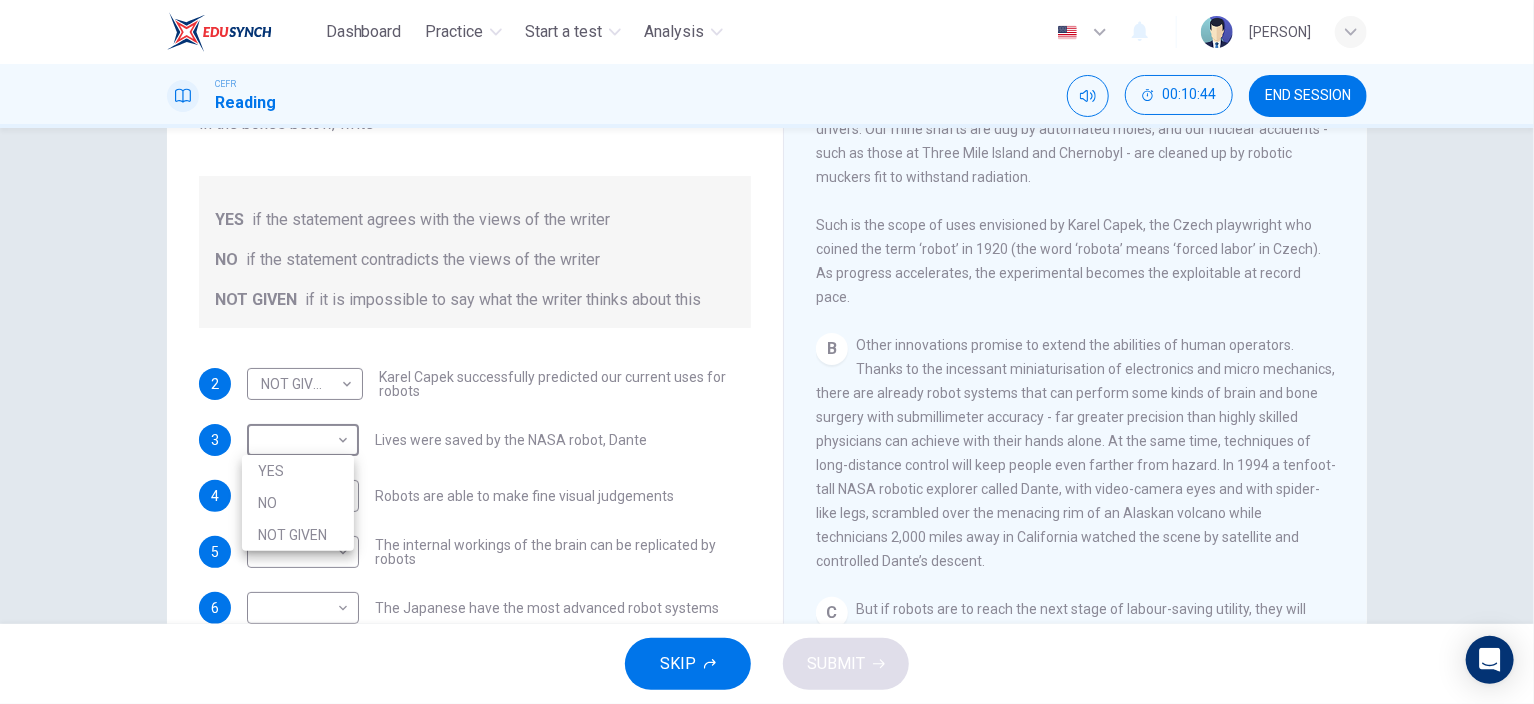click on "YES" at bounding box center (298, 471) 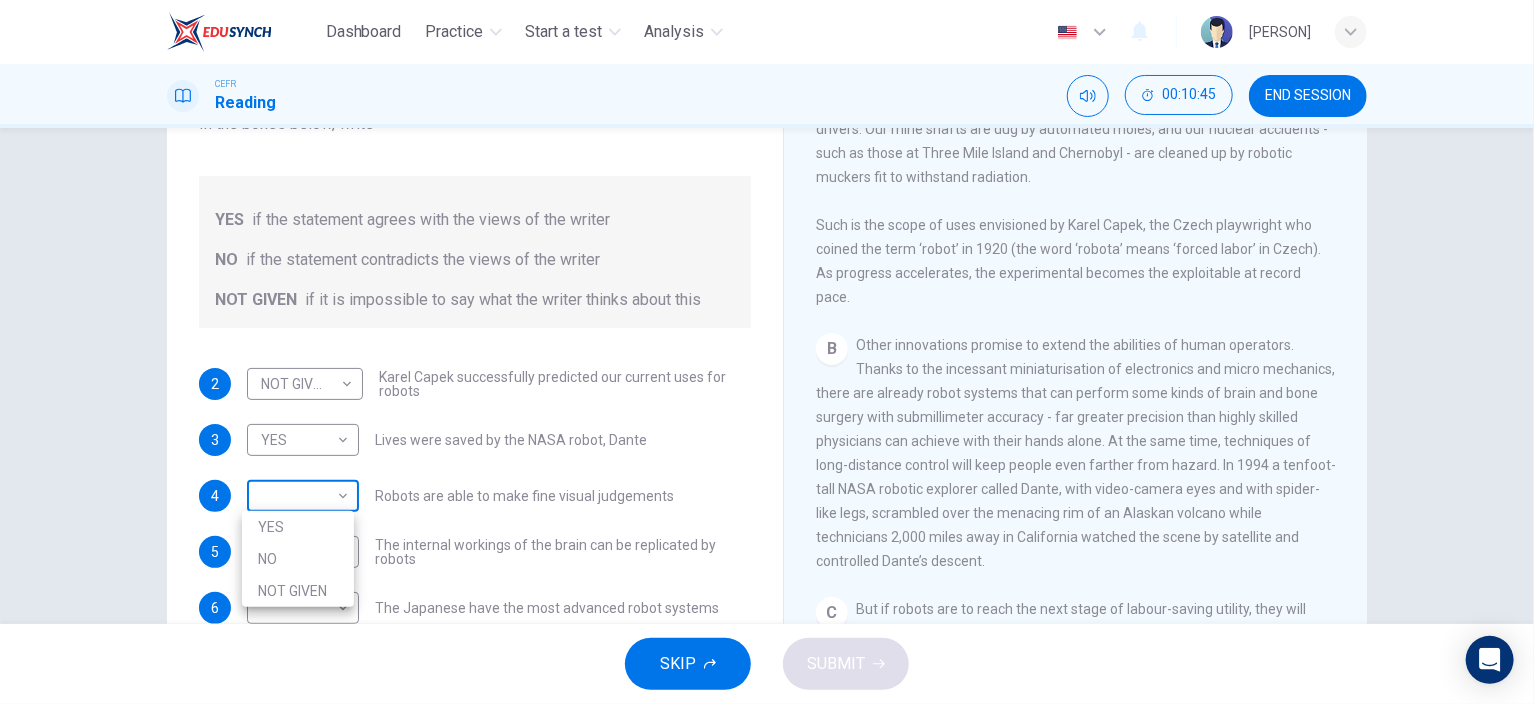 click on "Dashboard Practice Start a test Analysis English en ​ EDELSTEN PETRUS CEFR Reading 00:10:45 END SESSION Questions 2 - 6 Do the following statements agree with the information given in the Reading Passage?  In the boxes below, write YES if the statement agrees with the views of the writer NO if the statement contradicts the views of the writer NOT GIVEN if it is impossible to say what the writer thinks about this 2 NOT GIVEN NOT GIVEN ​ Karel Capek successfully predicted our current uses for robots 3 YES YES ​ Lives were saved by the NASA robot, Dante 4 ​ ​ Robots are able to make fine visual judgements 5 ​ ​ The internal workings of the brain can be replicated by robots 6 ​ ​ The Japanese have the most advanced robot systems Robots CLICK TO ZOOM Click to Zoom 1 A B C D E F G SKIP SUBMIT EduSynch - Online Language Proficiency Testing
Dashboard Practice Start a test Analysis Notifications © Copyright  2025 YES NO NOT GIVEN" at bounding box center (767, 352) 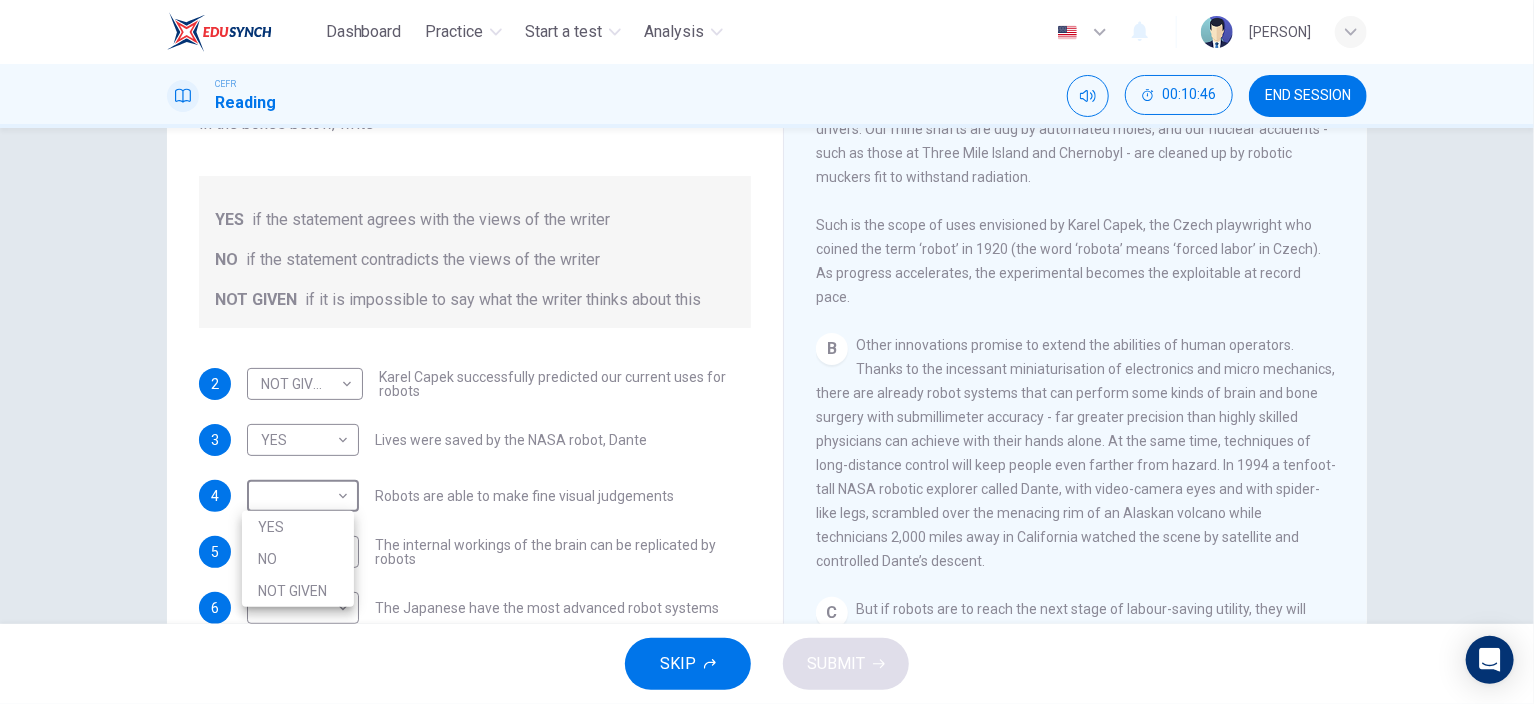 click on "NO" at bounding box center [298, 559] 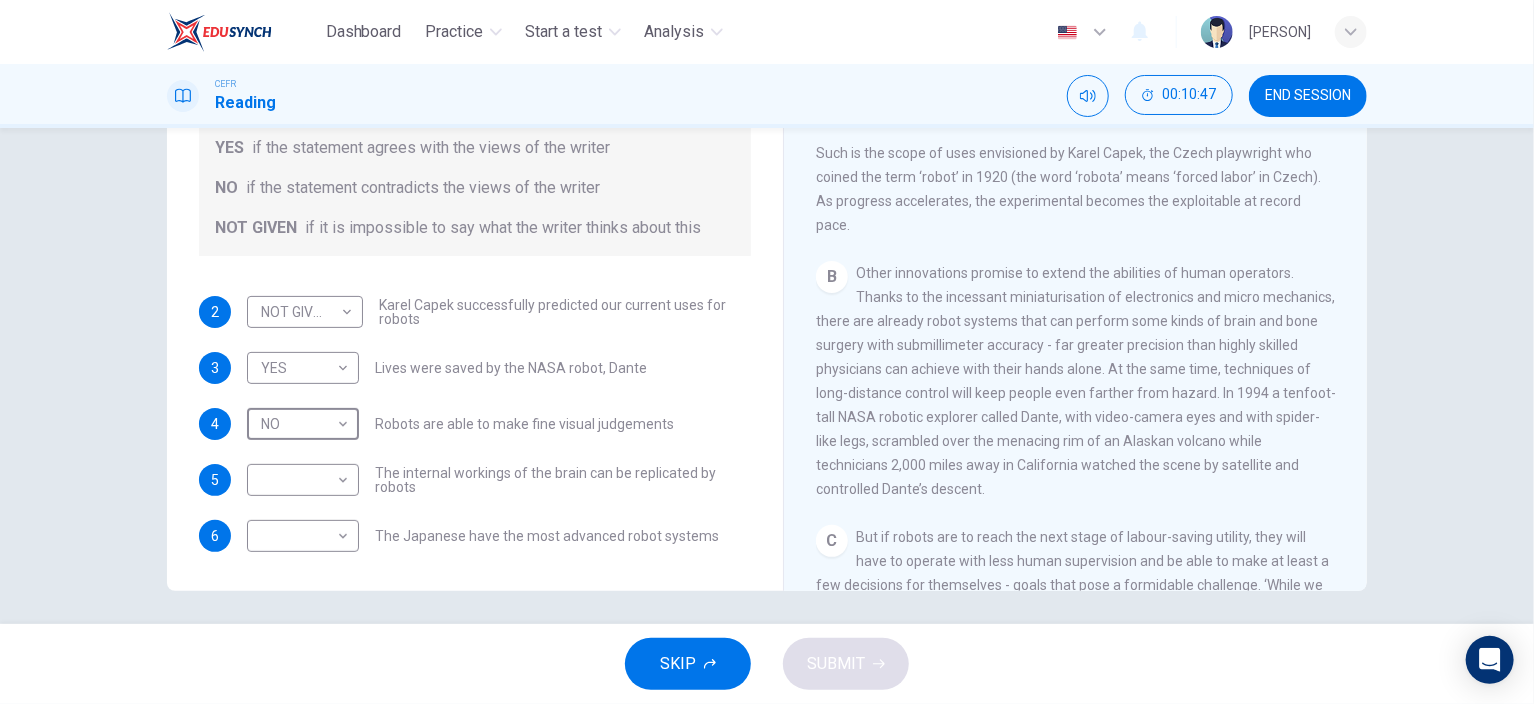 scroll, scrollTop: 279, scrollLeft: 0, axis: vertical 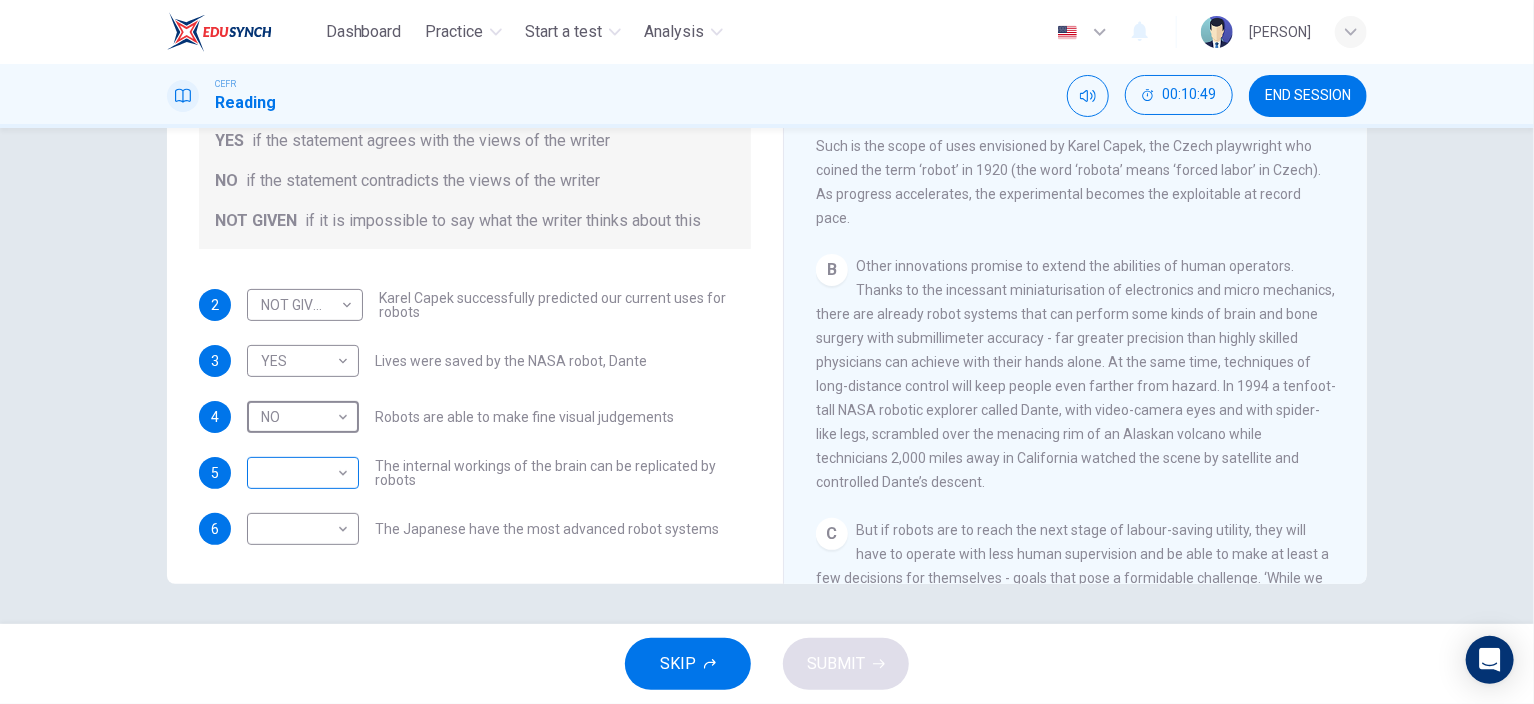 click on "00:01:16" at bounding box center [767, 352] 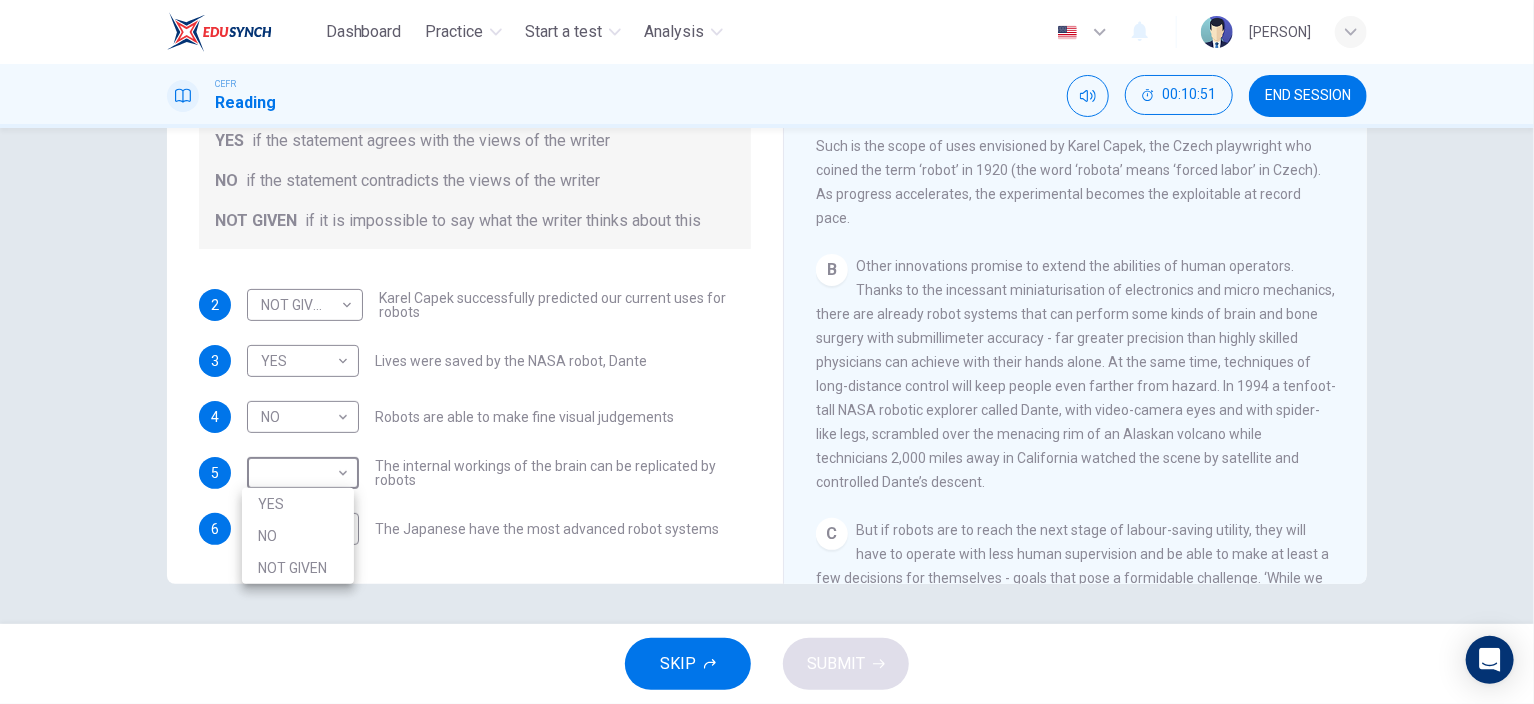 click on "NO" at bounding box center (298, 536) 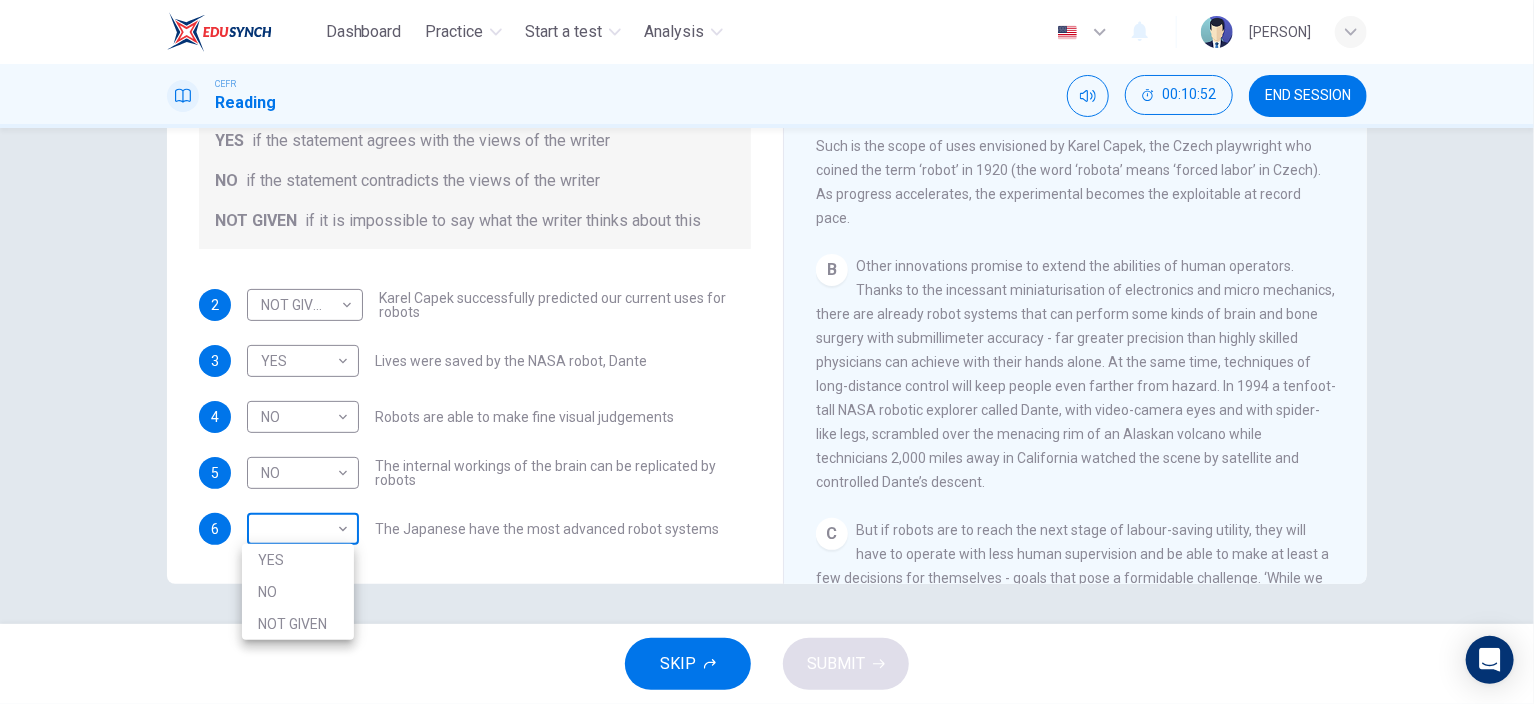 click on "Dashboard Practice Start a test Analysis English en ​ EDELSTEN PETRUS CEFR Reading 00:10:52 END SESSION Questions 2 - 6 Do the following statements agree with the information given in the Reading Passage?  In the boxes below, write YES if the statement agrees with the views of the writer NO if the statement contradicts the views of the writer NOT GIVEN if it is impossible to say what the writer thinks about this 2 NOT GIVEN NOT GIVEN ​ Karel Capek successfully predicted our current uses for robots 3 YES YES ​ Lives were saved by the NASA robot, Dante 4 NO NO ​ Robots are able to make fine visual judgements 5 NO NO ​ The internal workings of the brain can be replicated by robots 6 ​ ​ The Japanese have the most advanced robot systems Robots CLICK TO ZOOM Click to Zoom 1 A B C D E F G SKIP SUBMIT EduSynch - Online Language Proficiency Testing
Dashboard Practice Start a test Analysis Notifications © Copyright  2025 YES NO NOT GIVEN" at bounding box center [767, 352] 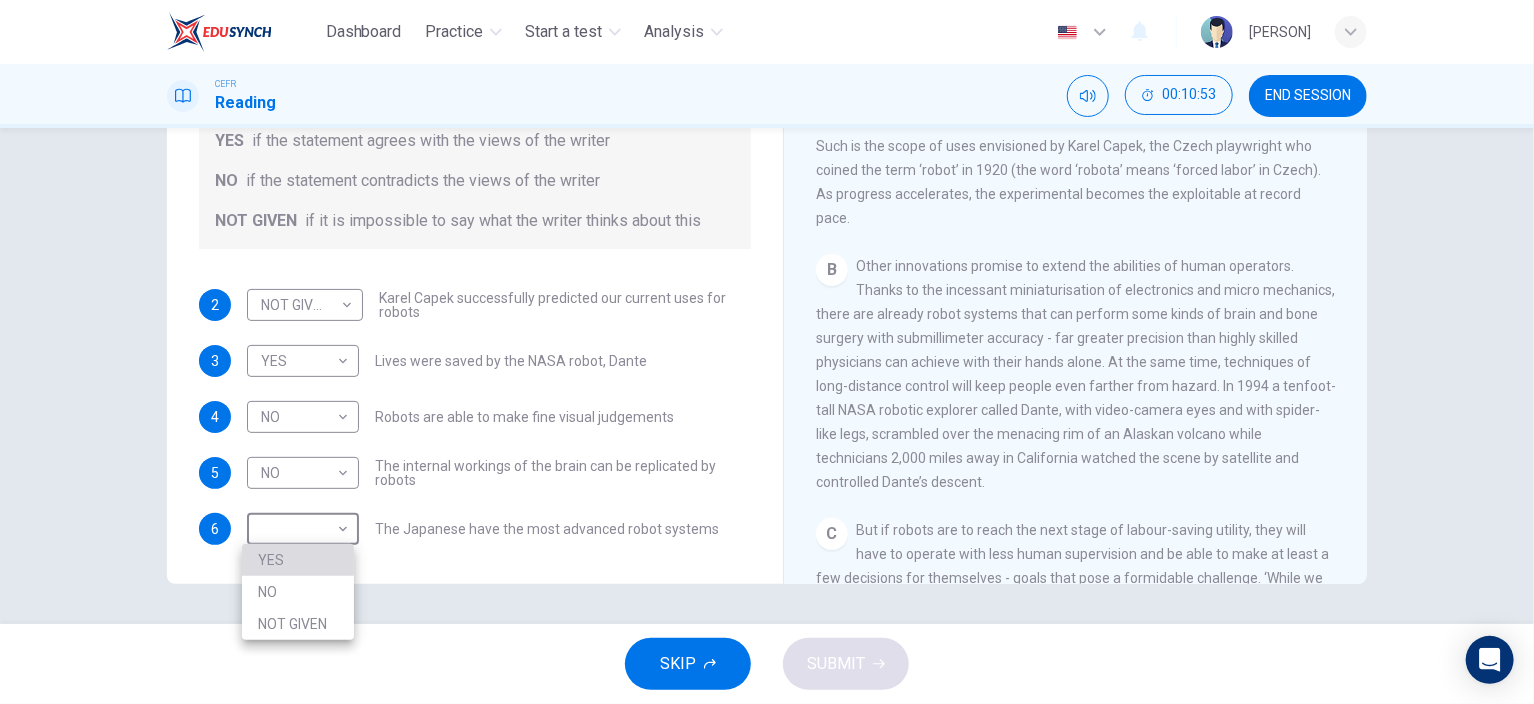 click on "YES" at bounding box center (298, 560) 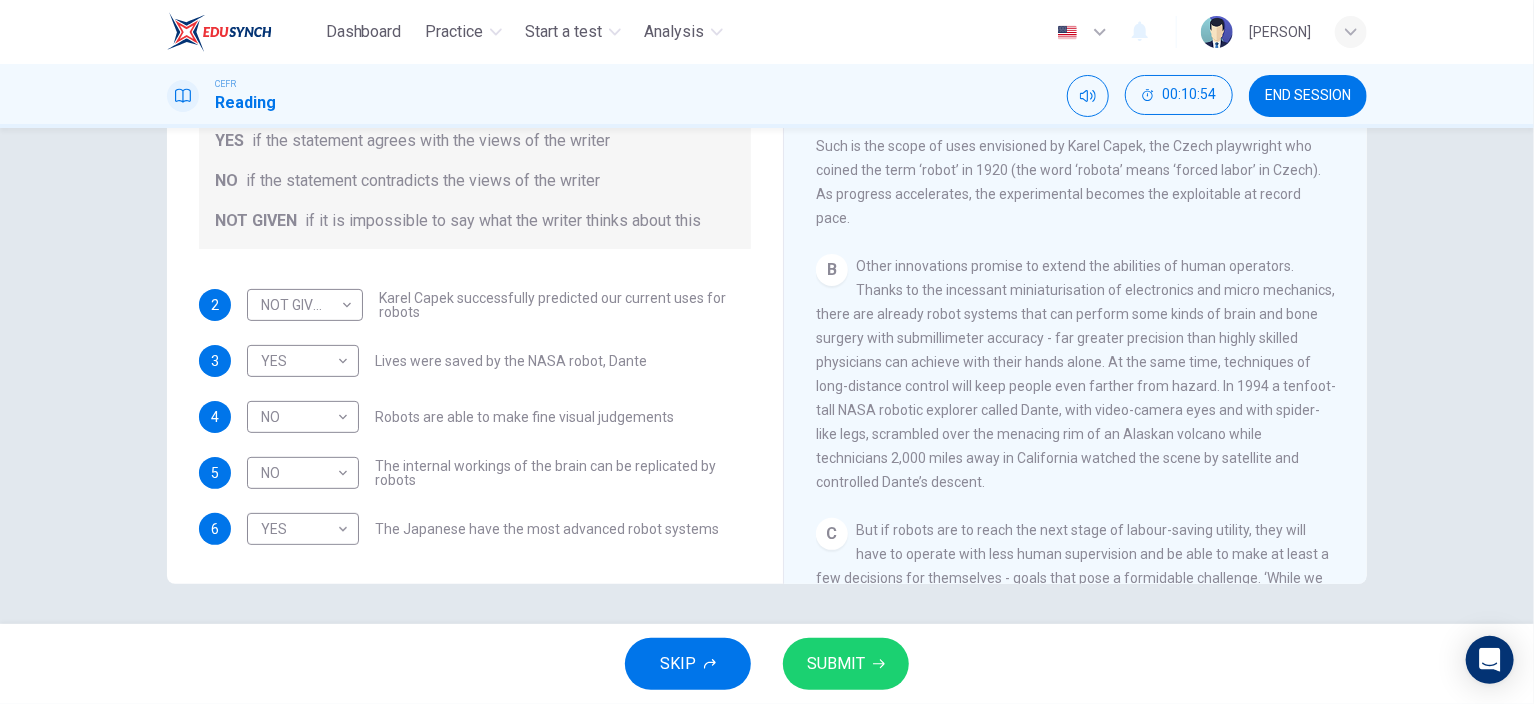 click on "SKIP SUBMIT" at bounding box center (767, 664) 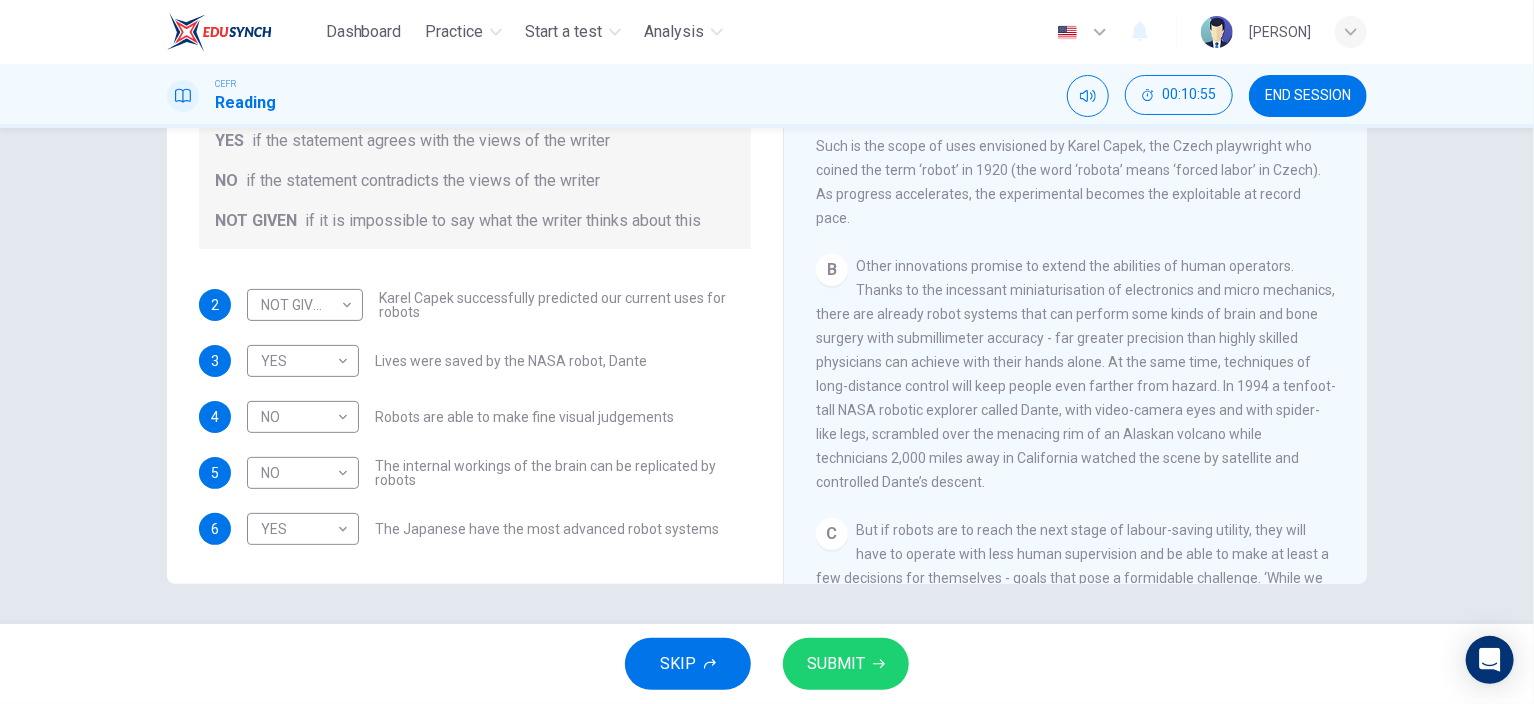 click on "SUBMIT" at bounding box center [846, 664] 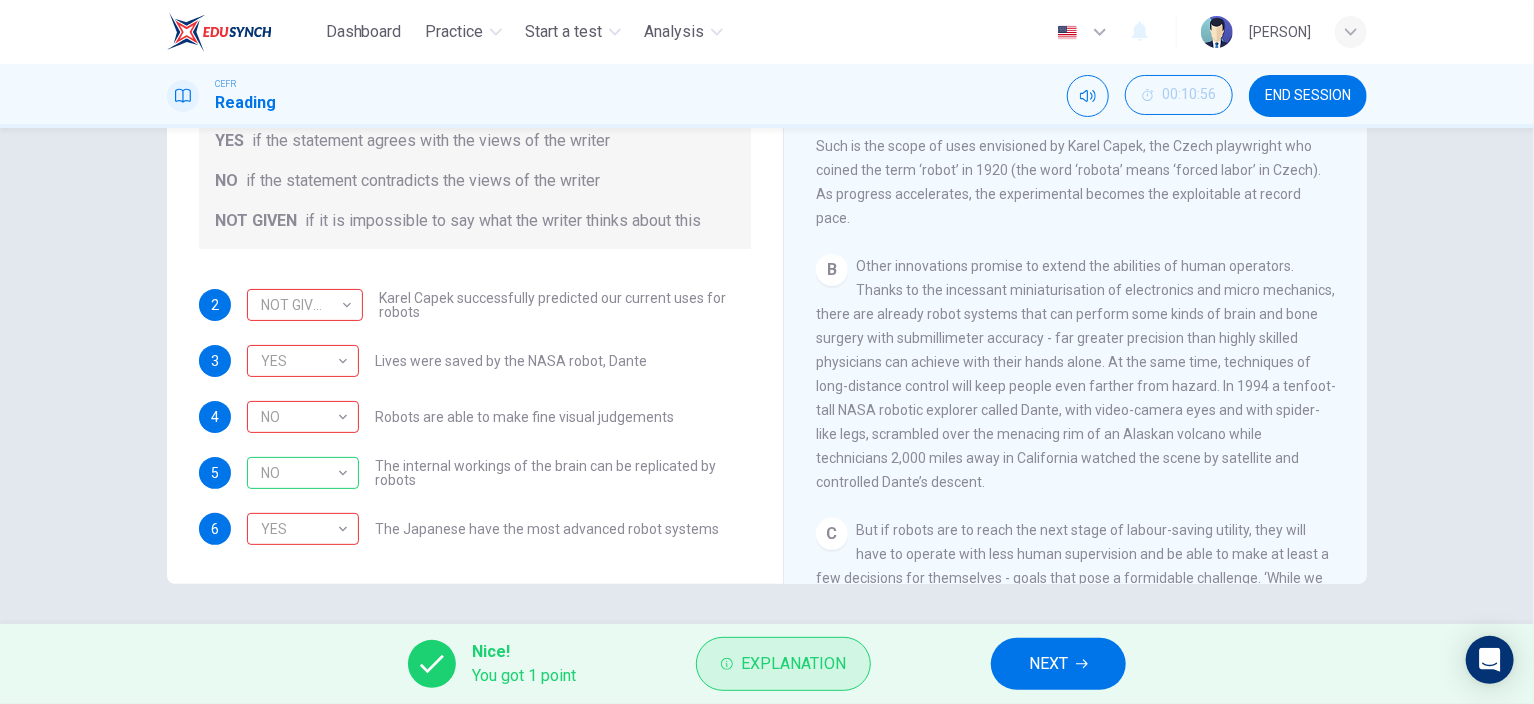 click on "Explanation" at bounding box center [793, 664] 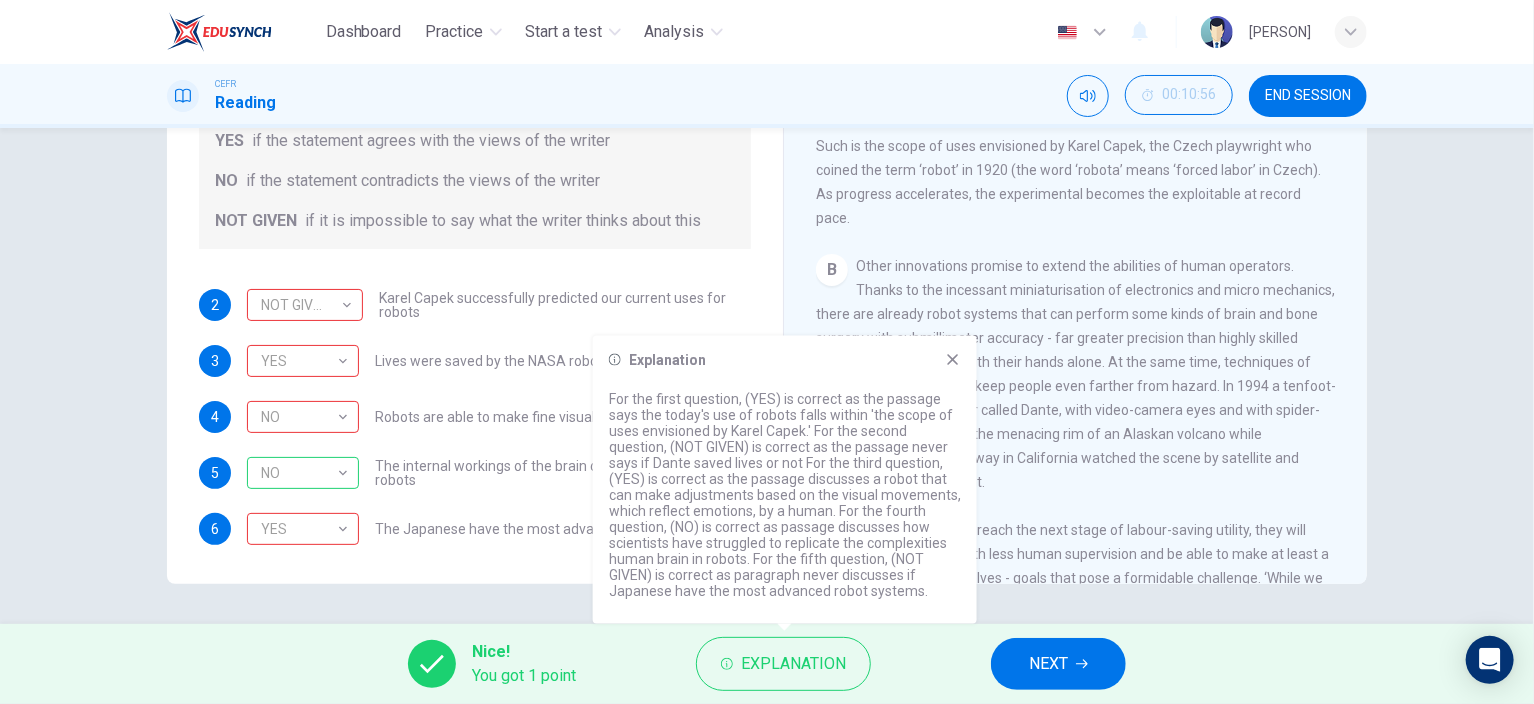 click on "Nice! You got 1
point Explanation NEXT" at bounding box center [767, 664] 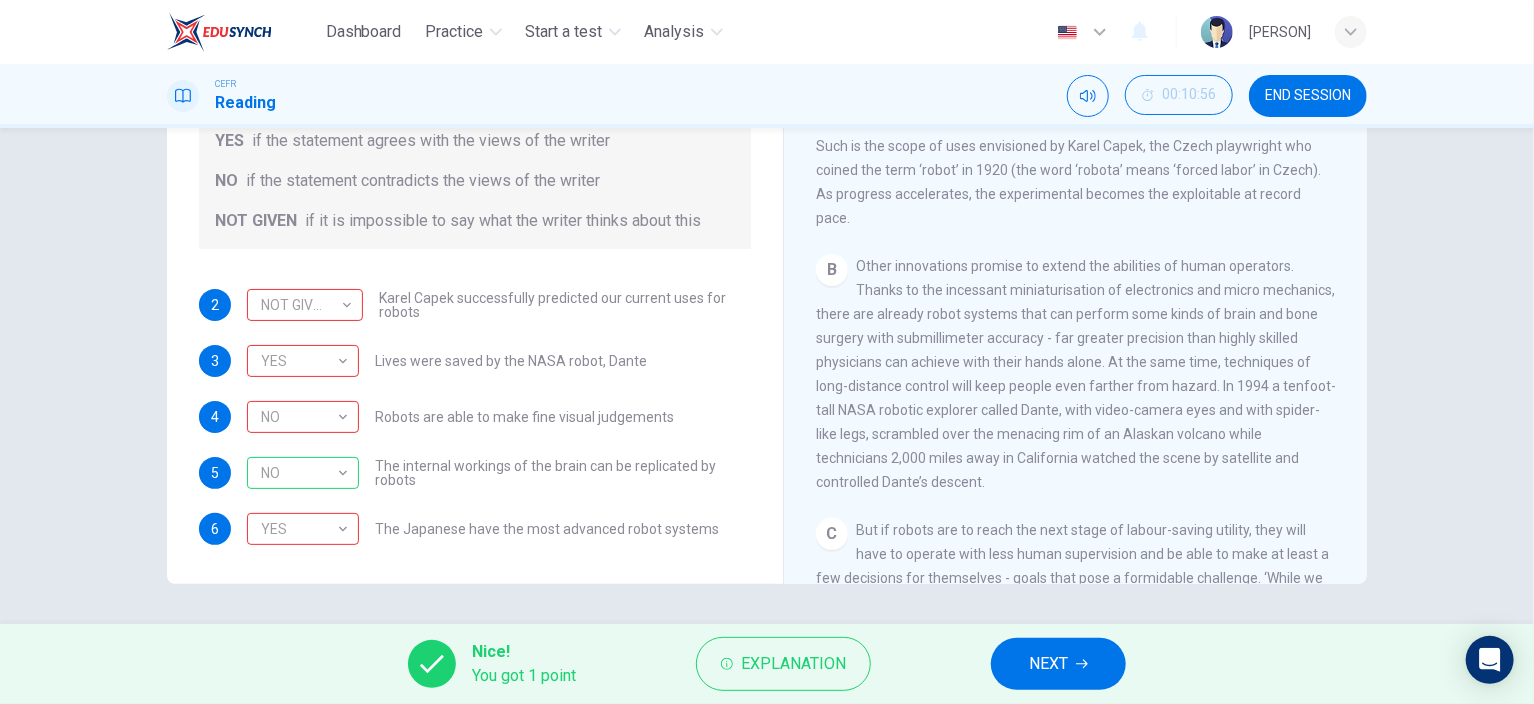 click on "NEXT" at bounding box center (1048, 664) 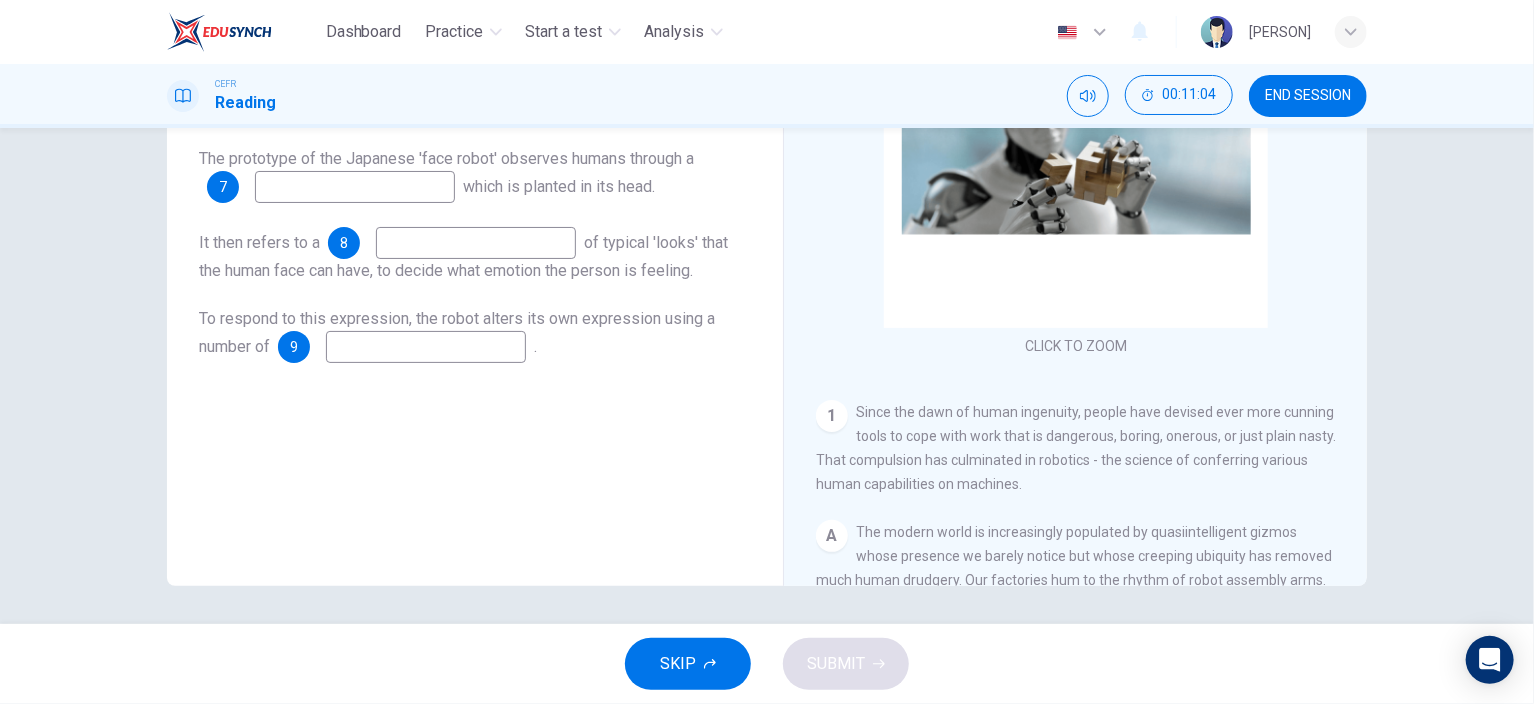 scroll, scrollTop: 279, scrollLeft: 0, axis: vertical 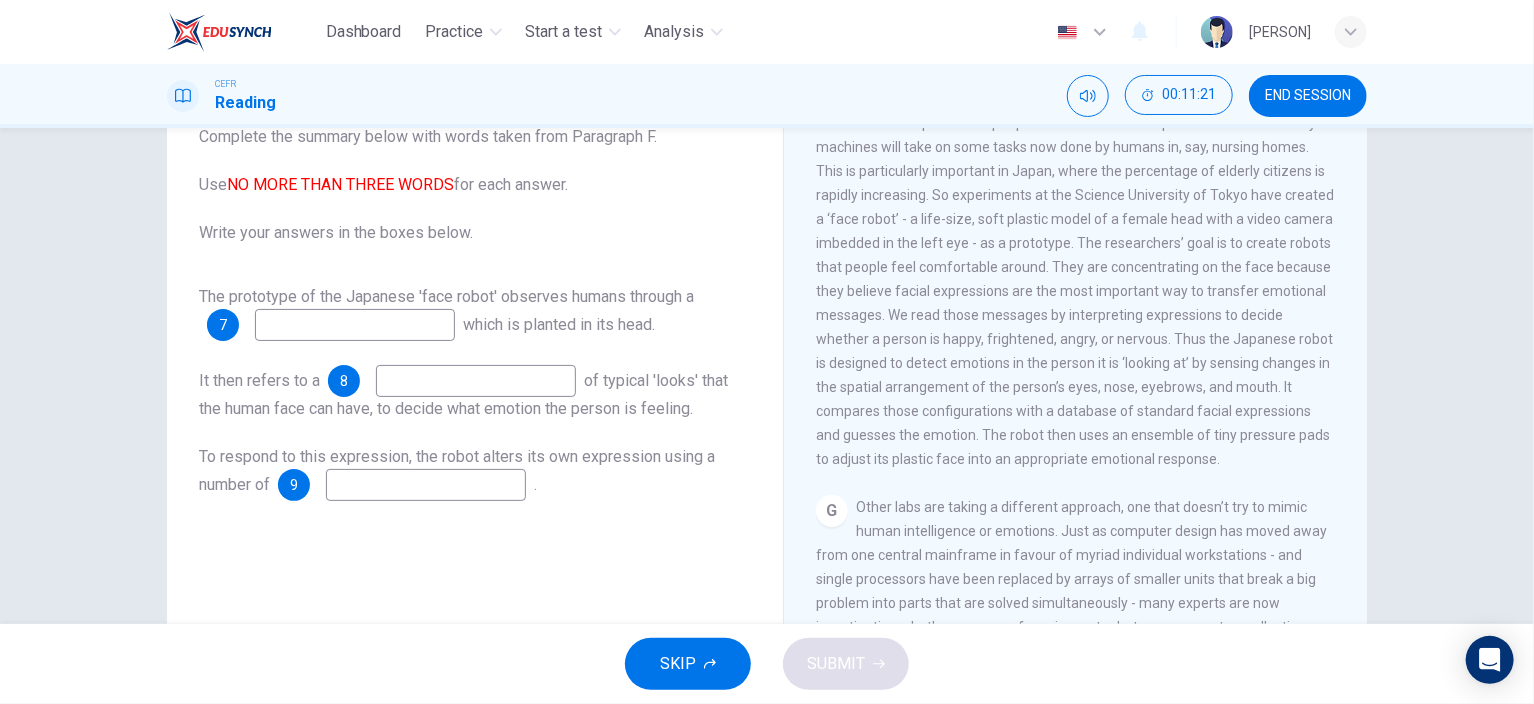 click at bounding box center [355, 325] 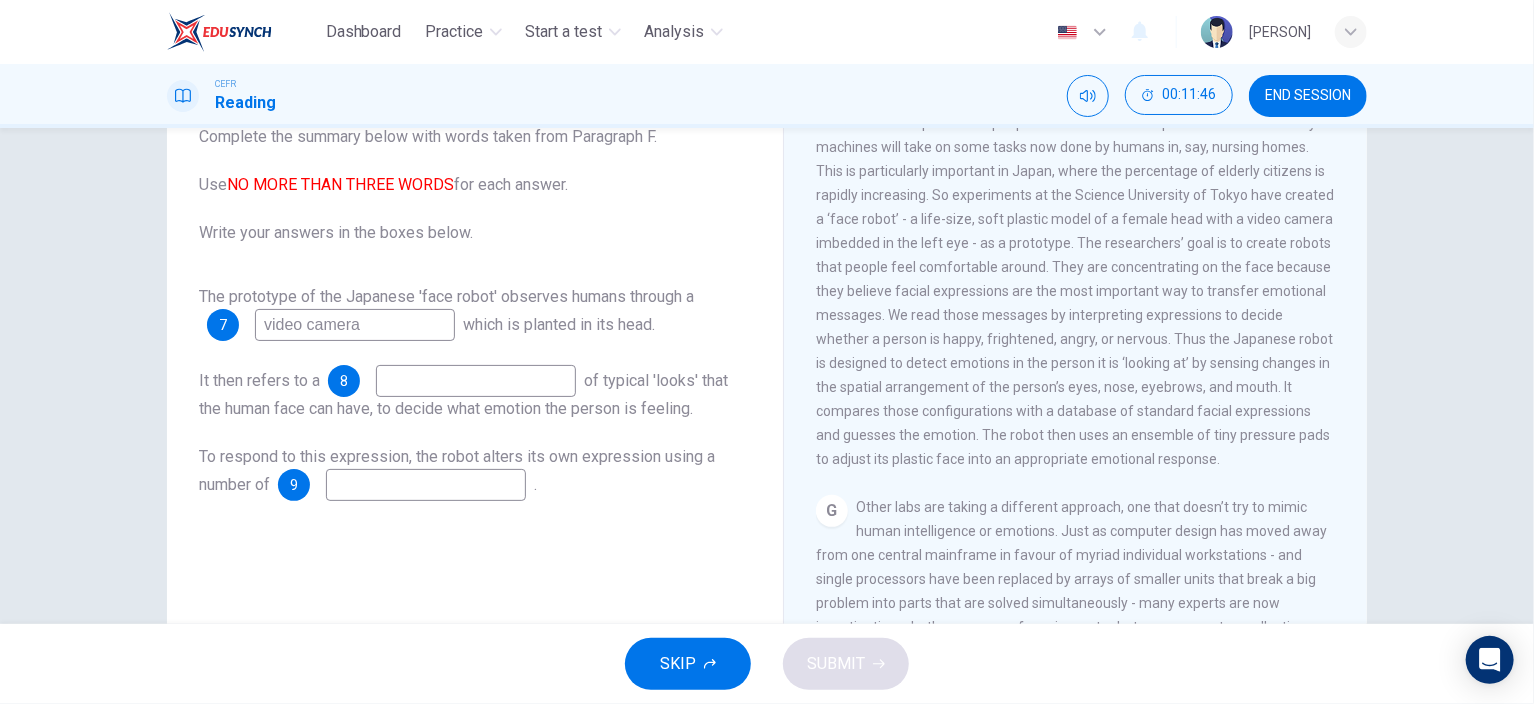 type on "video camera" 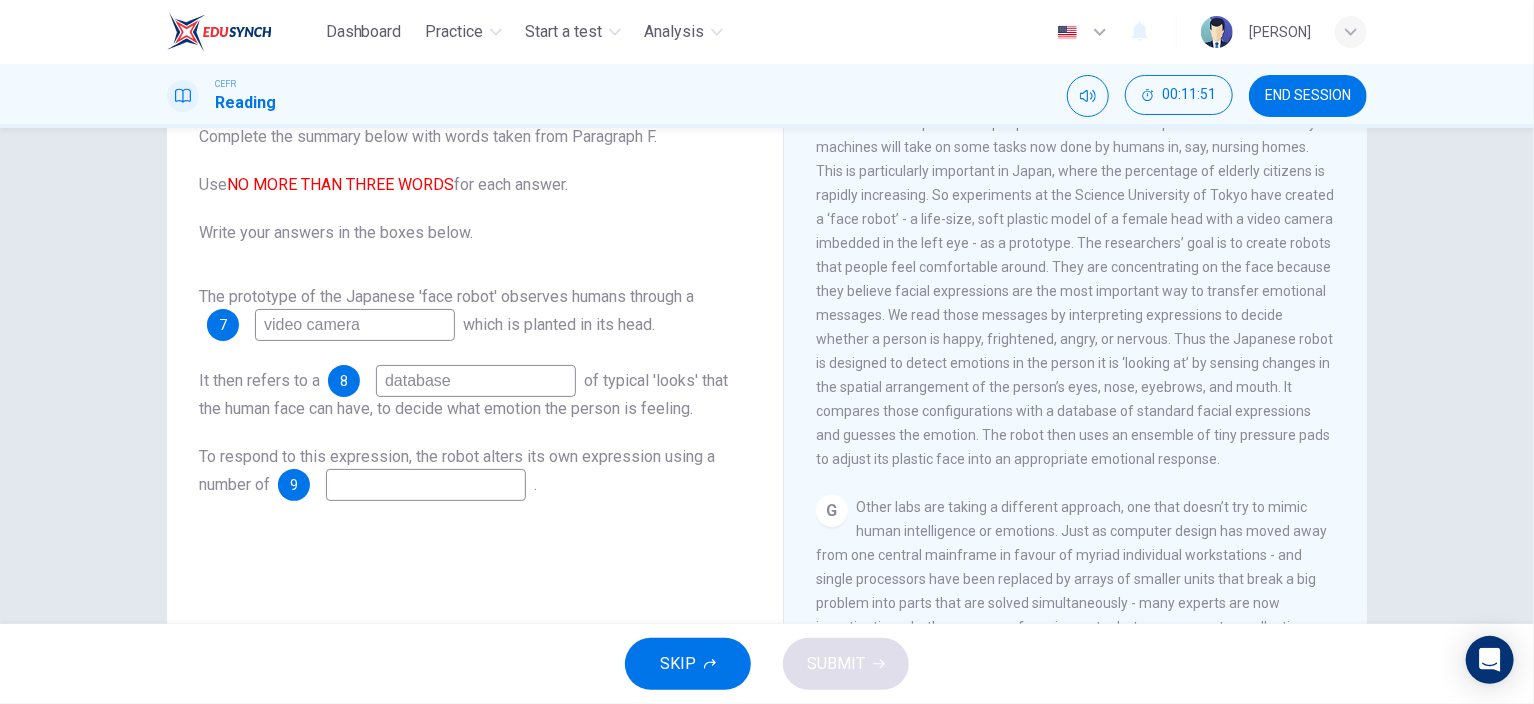 type on "database" 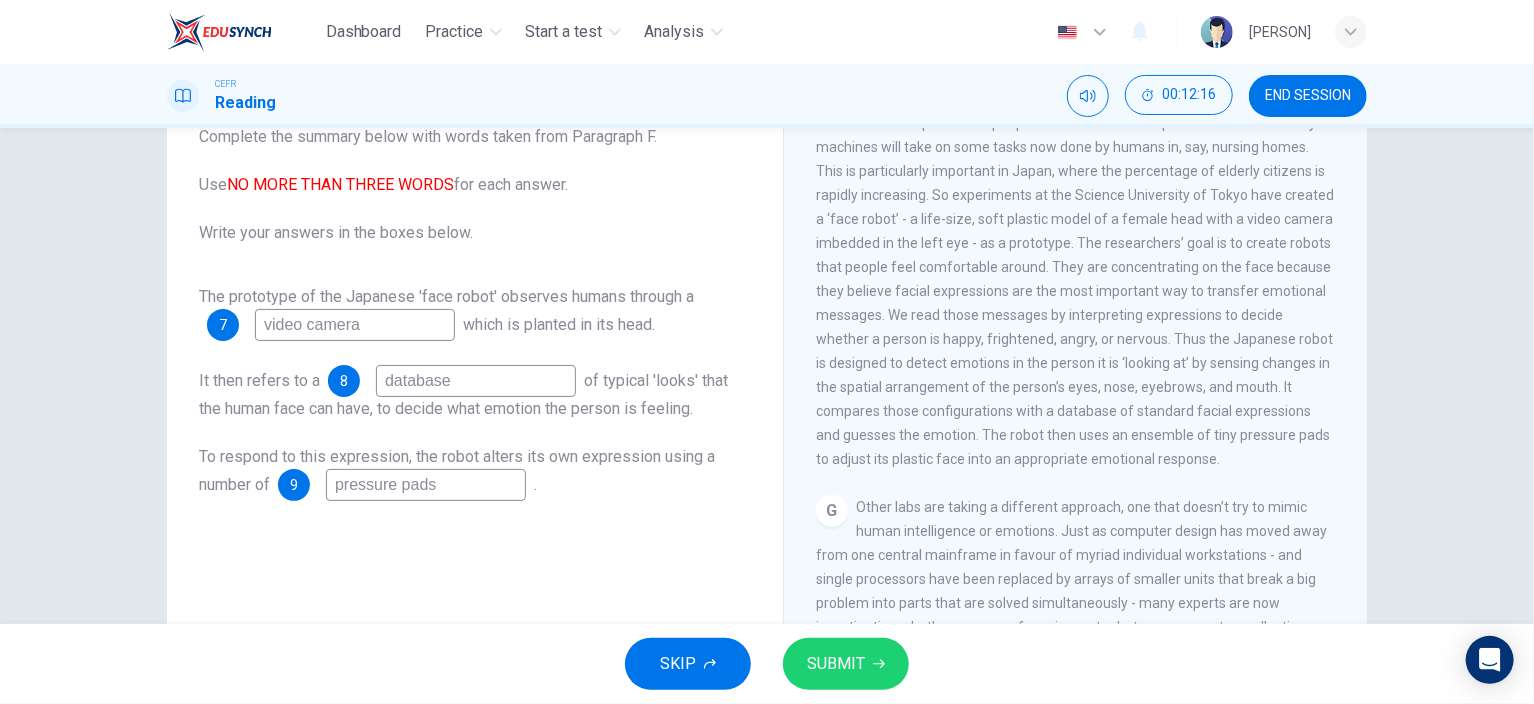 type on "pressure pads" 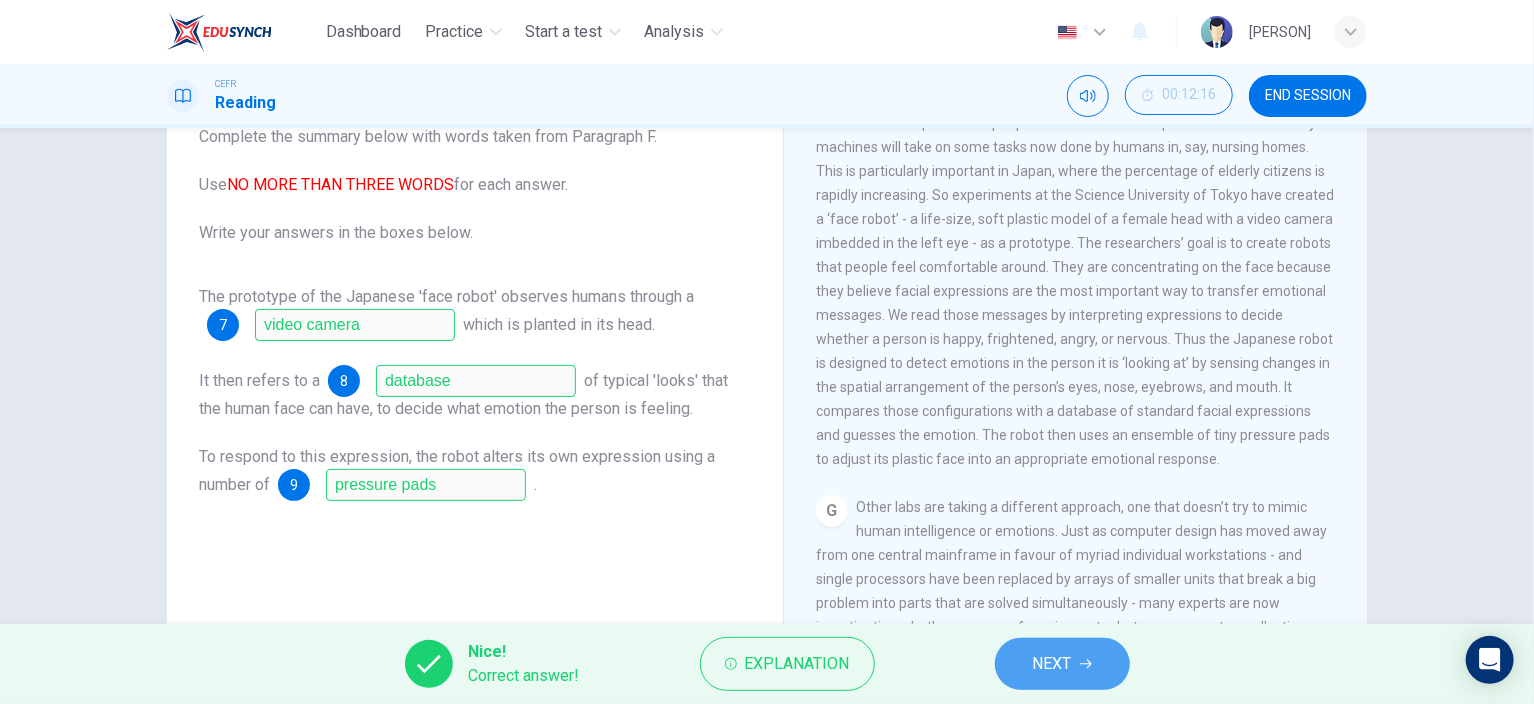 click on "NEXT" at bounding box center [1062, 664] 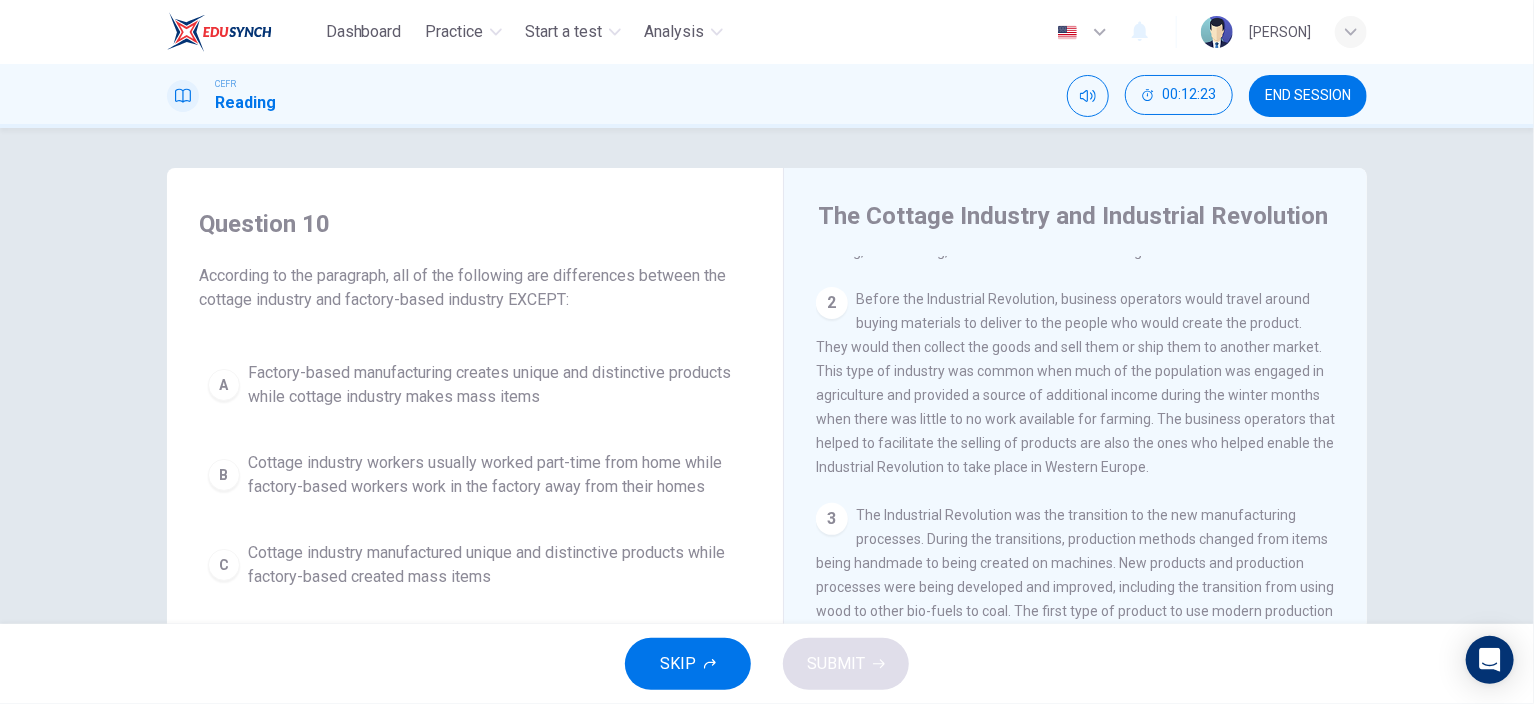 scroll, scrollTop: 430, scrollLeft: 0, axis: vertical 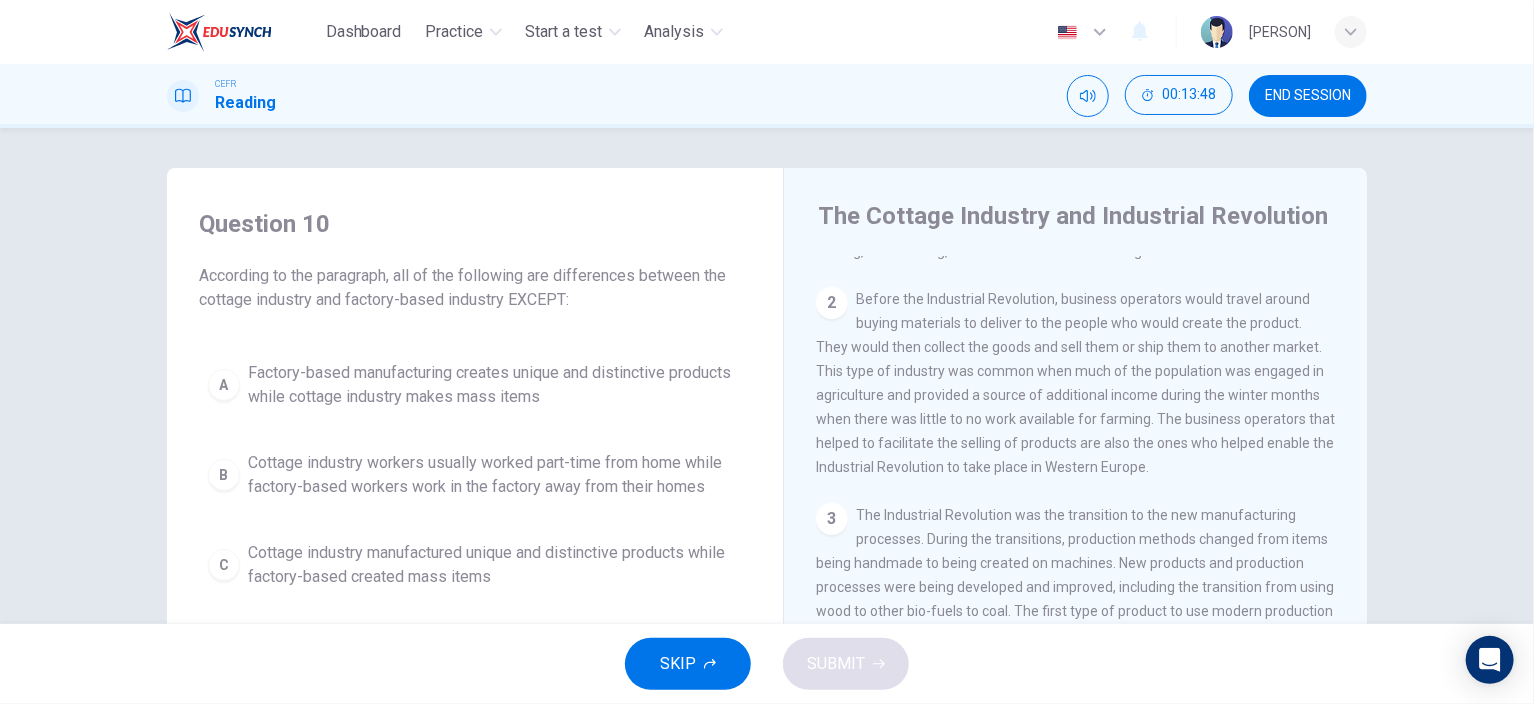 click on "END SESSION" at bounding box center [1308, 96] 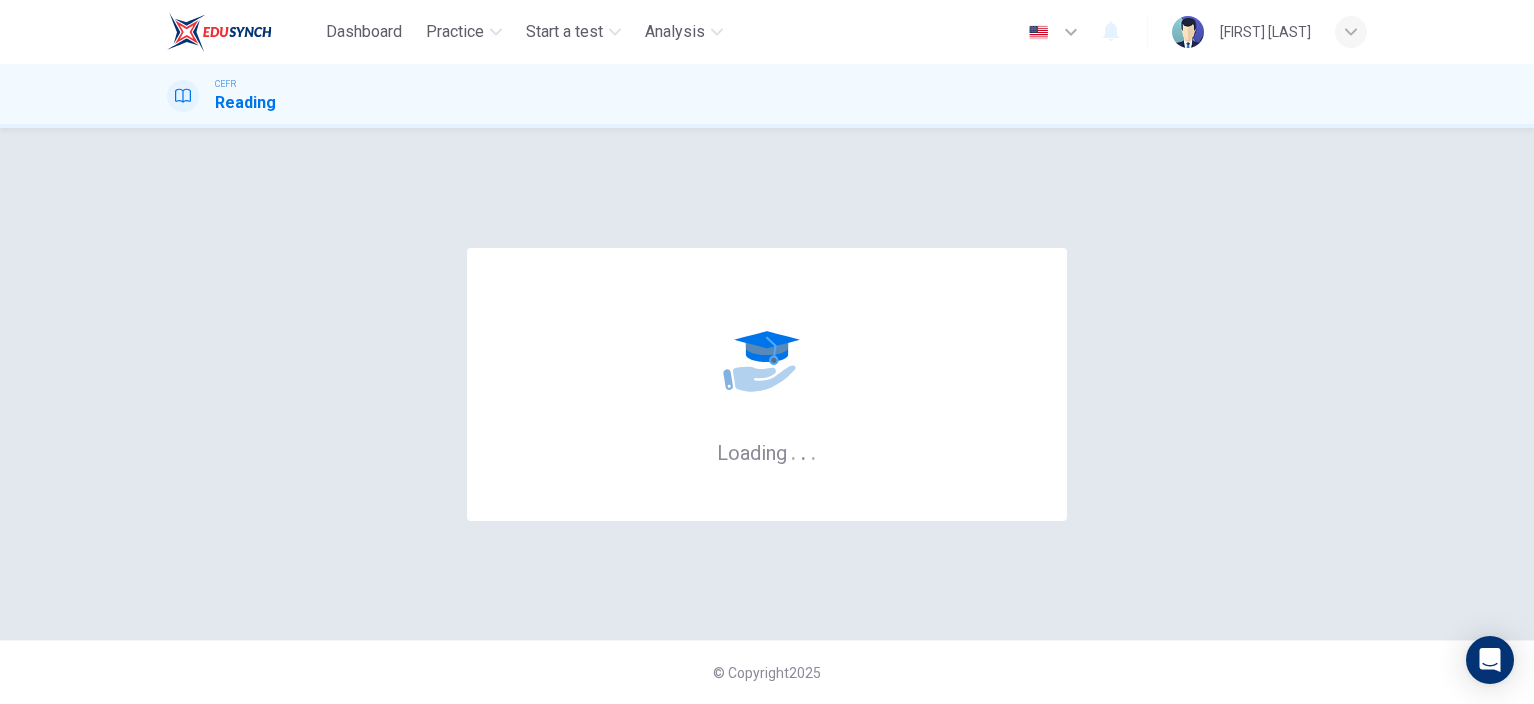 scroll, scrollTop: 0, scrollLeft: 0, axis: both 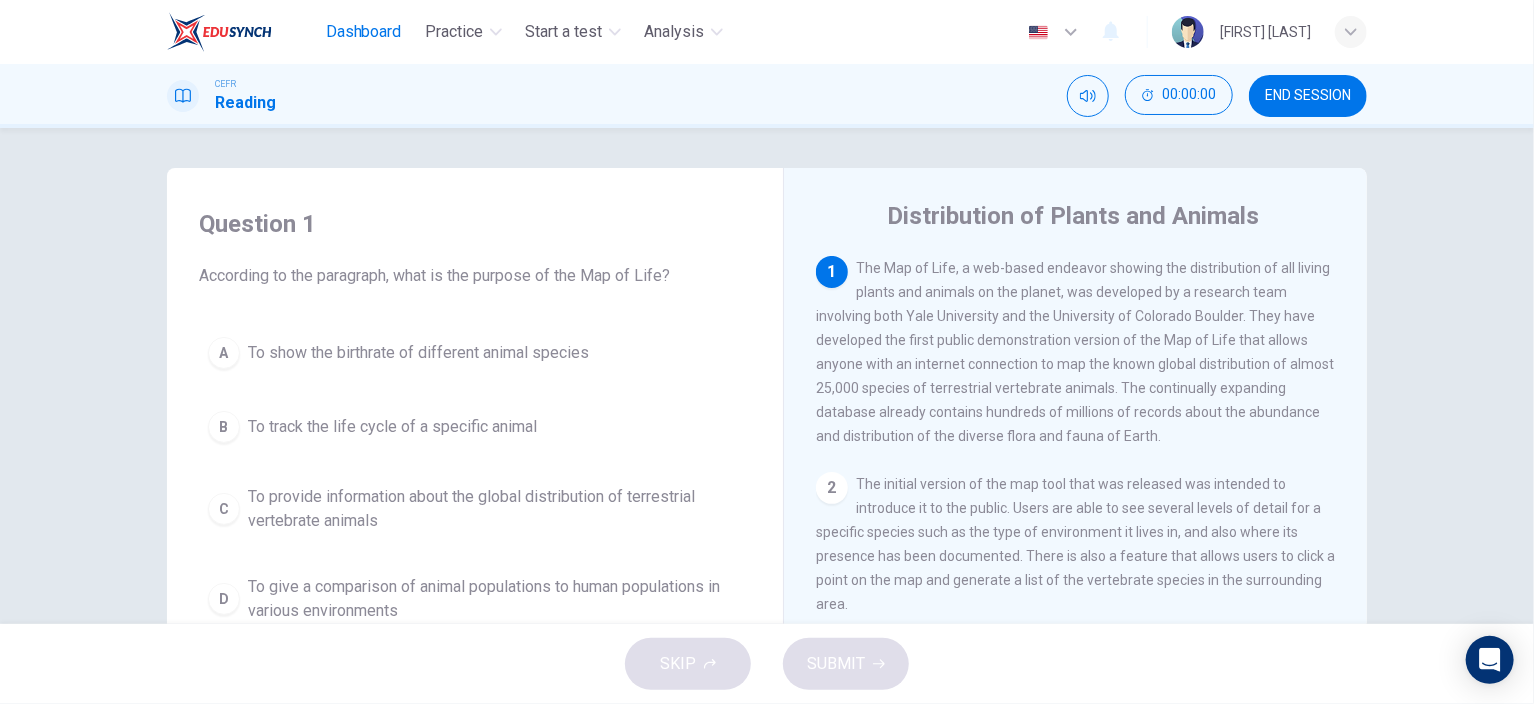 click on "Dashboard" at bounding box center [364, 32] 